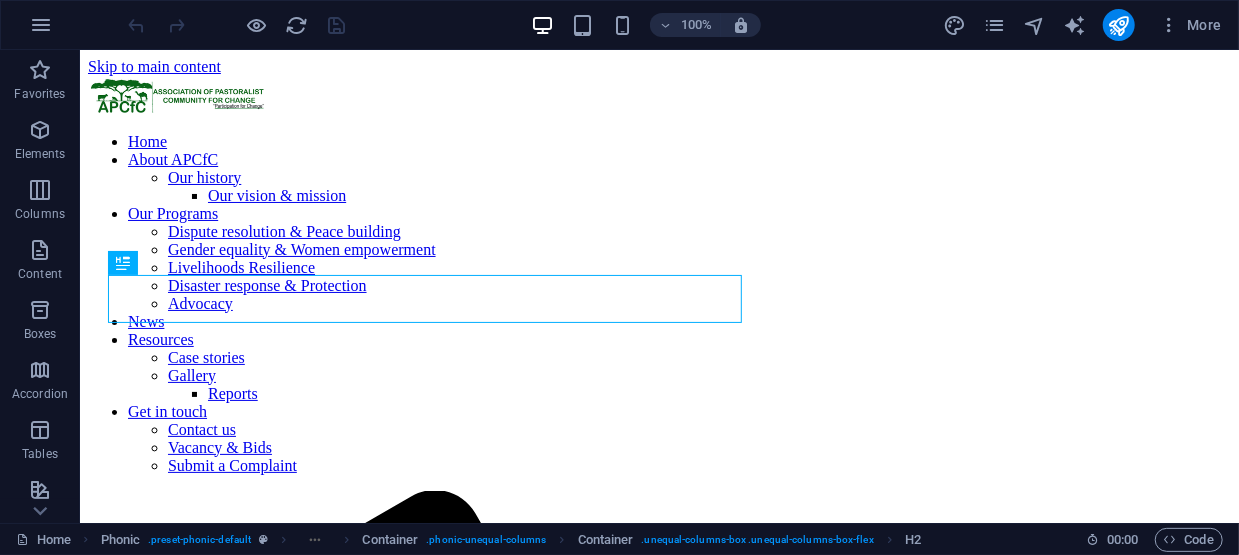 scroll, scrollTop: 0, scrollLeft: 0, axis: both 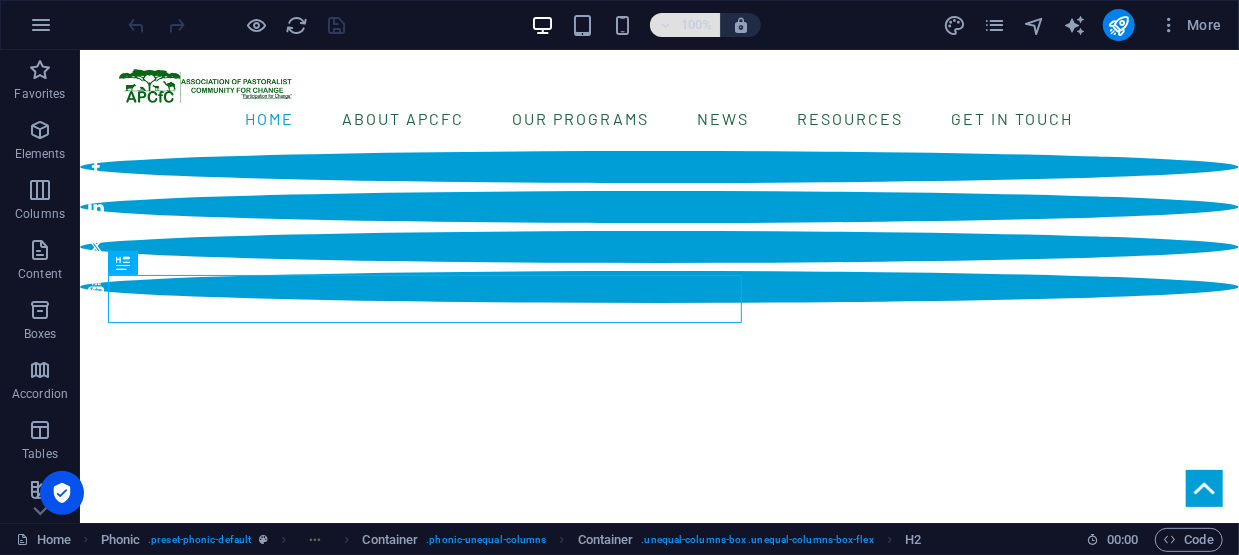 click at bounding box center (665, 25) 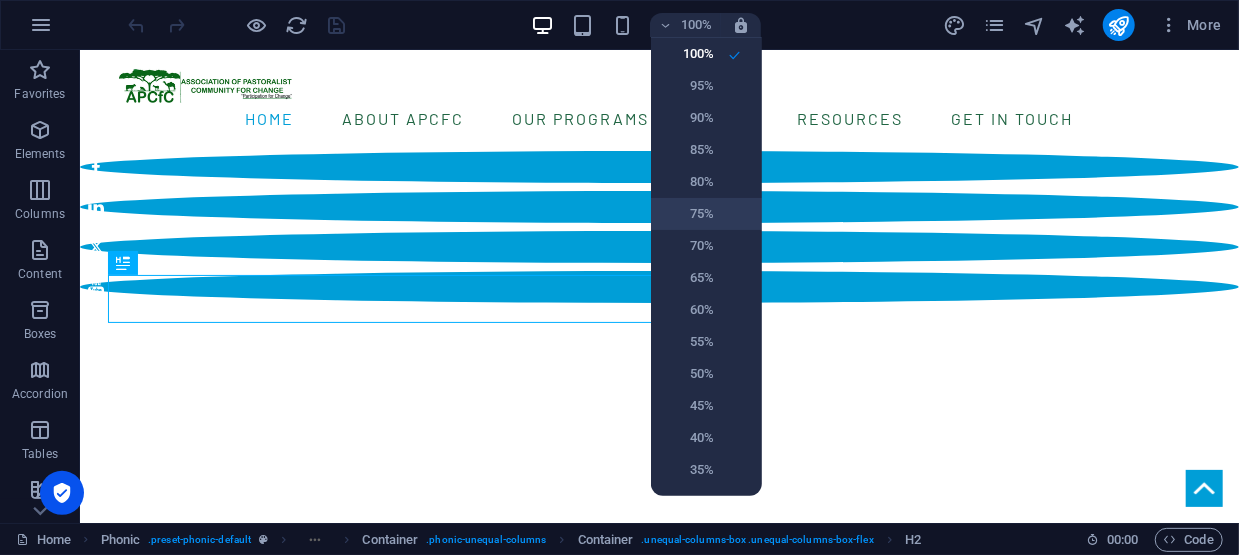 click on "75%" at bounding box center (688, 214) 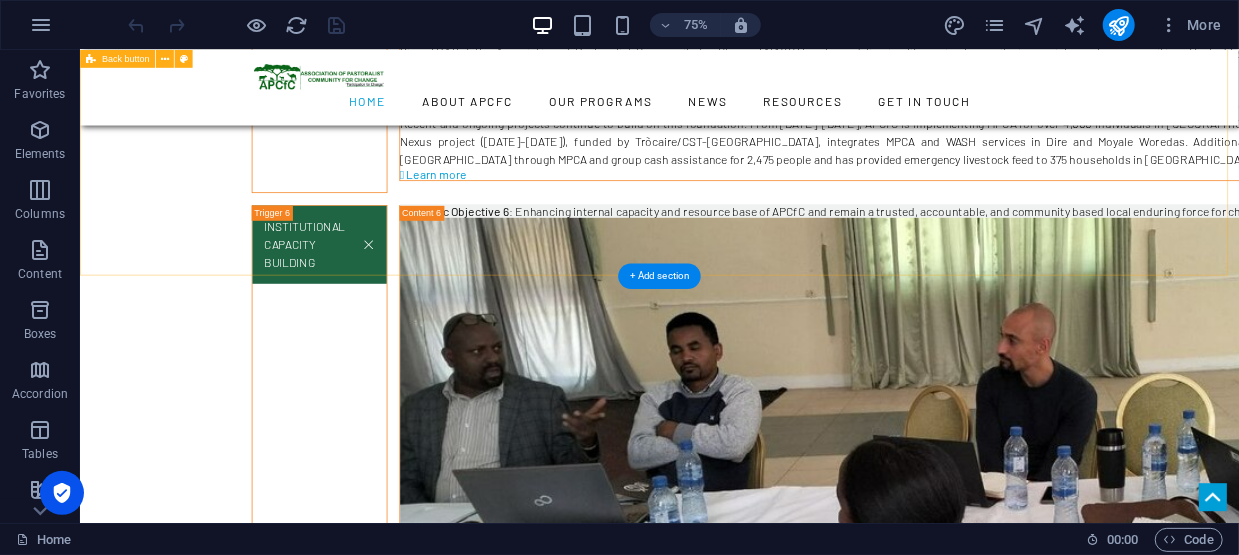 scroll, scrollTop: 6900, scrollLeft: 0, axis: vertical 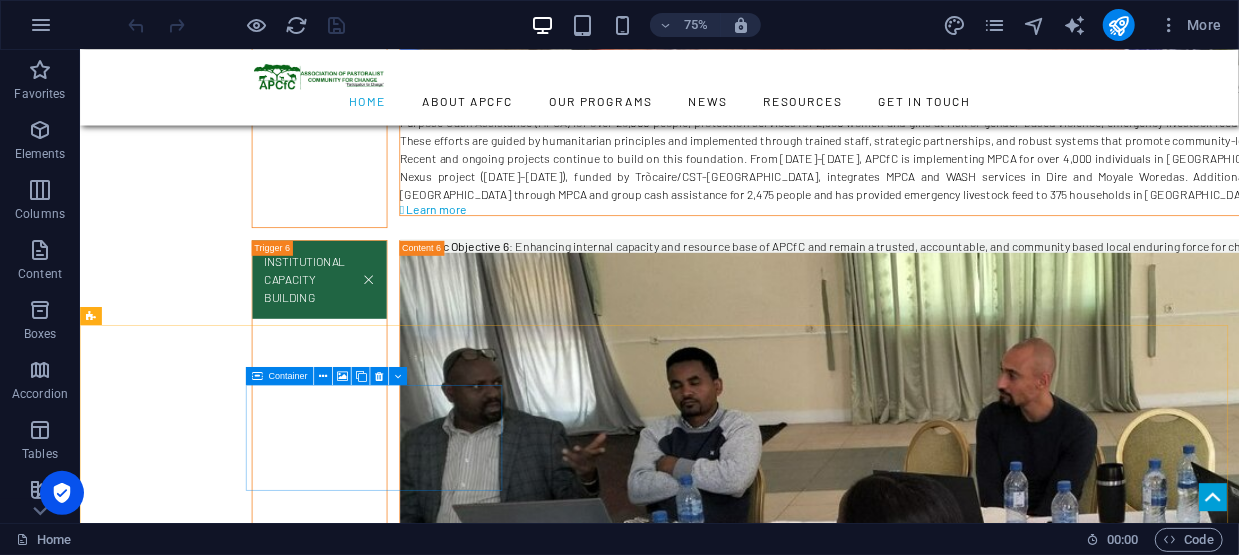 click on "Container" at bounding box center (288, 376) 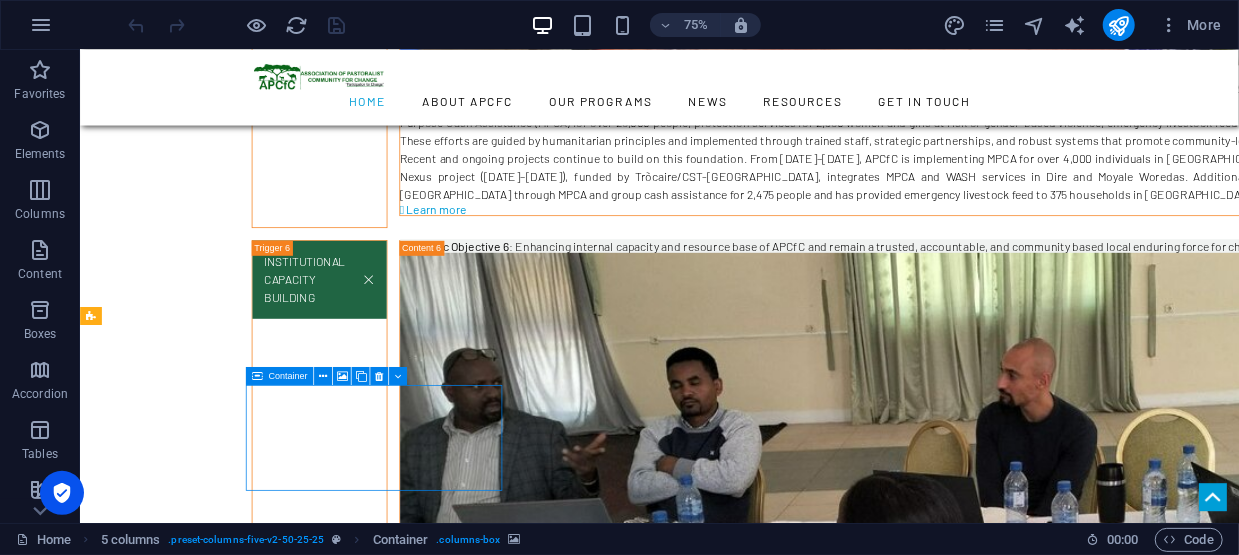 click on "Container" at bounding box center (288, 376) 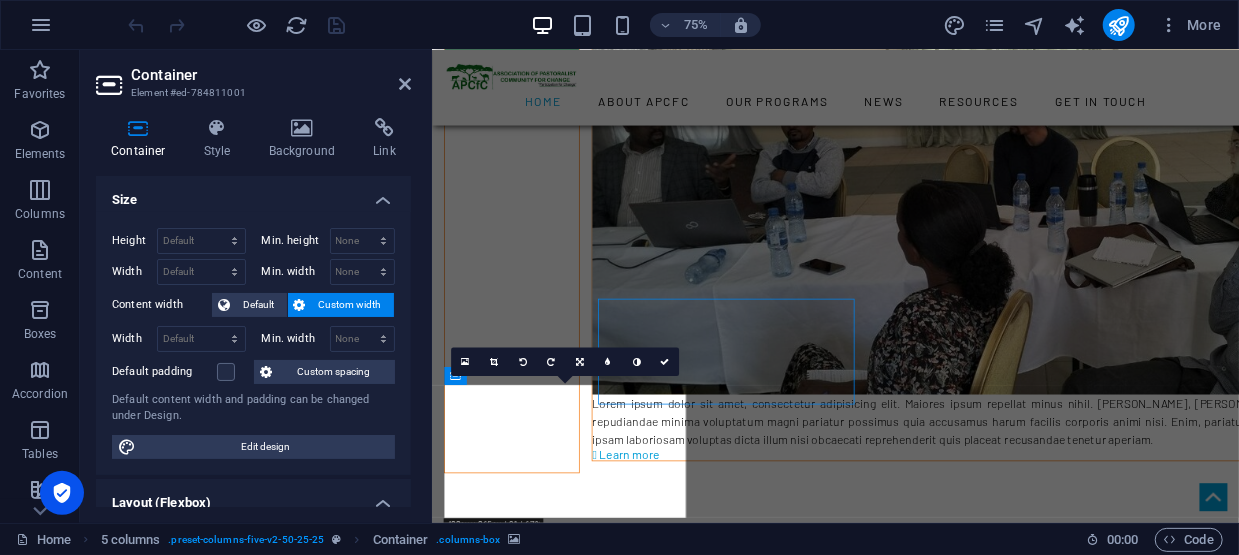 scroll, scrollTop: 7015, scrollLeft: 0, axis: vertical 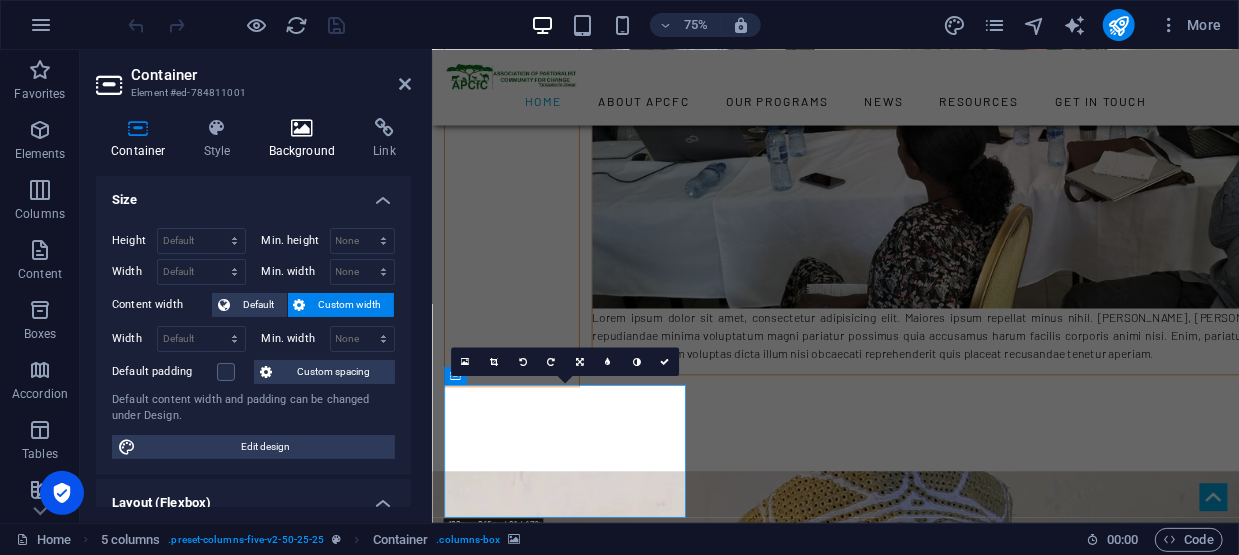 click on "Background" at bounding box center (306, 139) 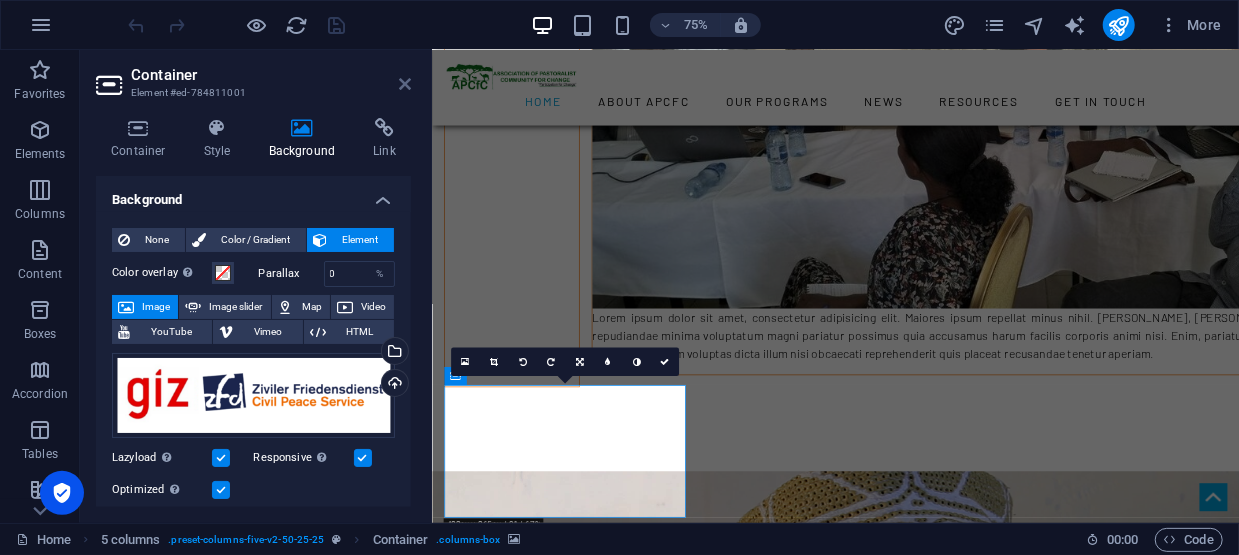 click at bounding box center [405, 84] 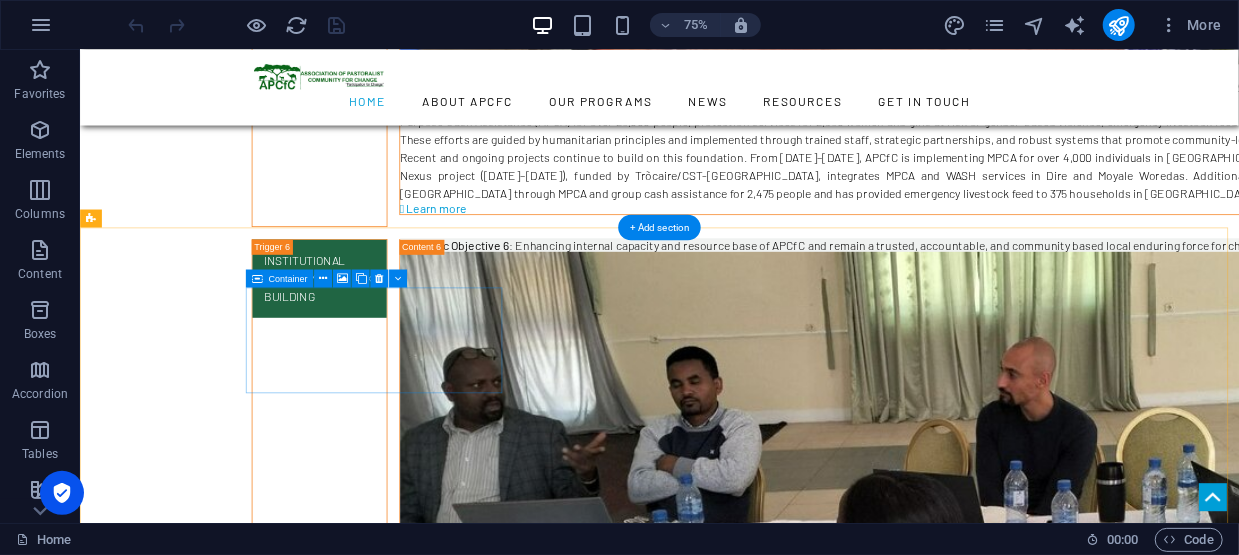 scroll, scrollTop: 6900, scrollLeft: 0, axis: vertical 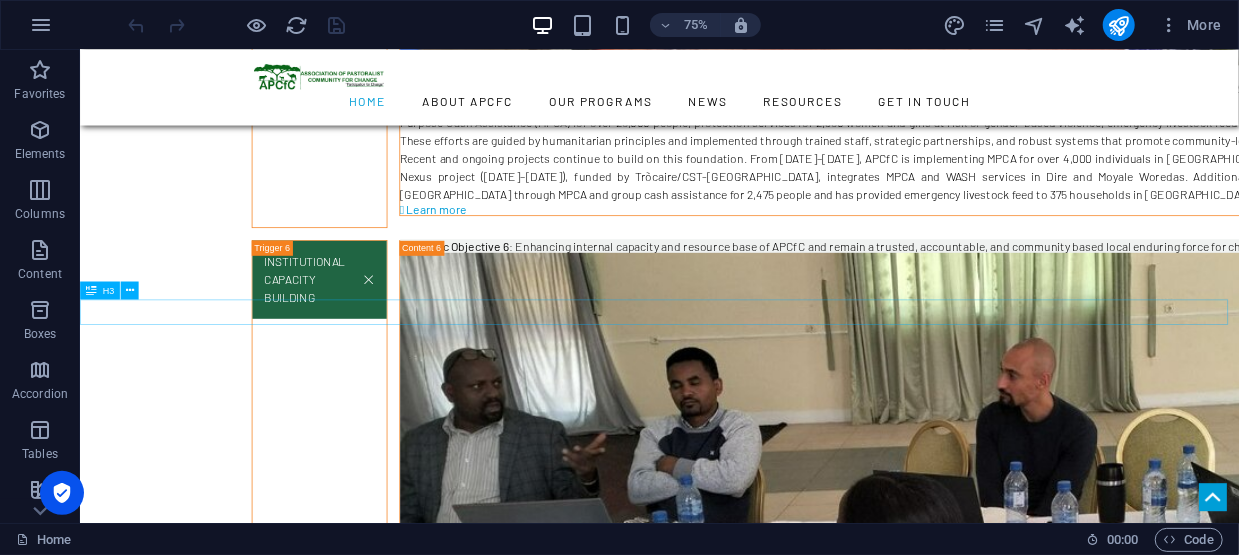 click on "our partners" at bounding box center (852, 3254) 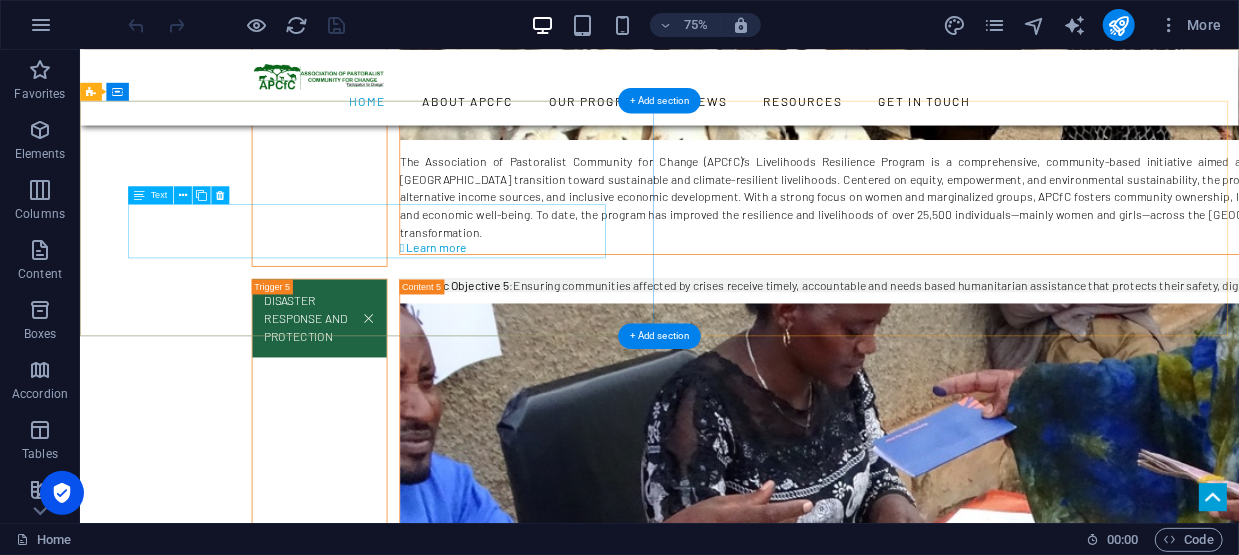 scroll, scrollTop: 6000, scrollLeft: 0, axis: vertical 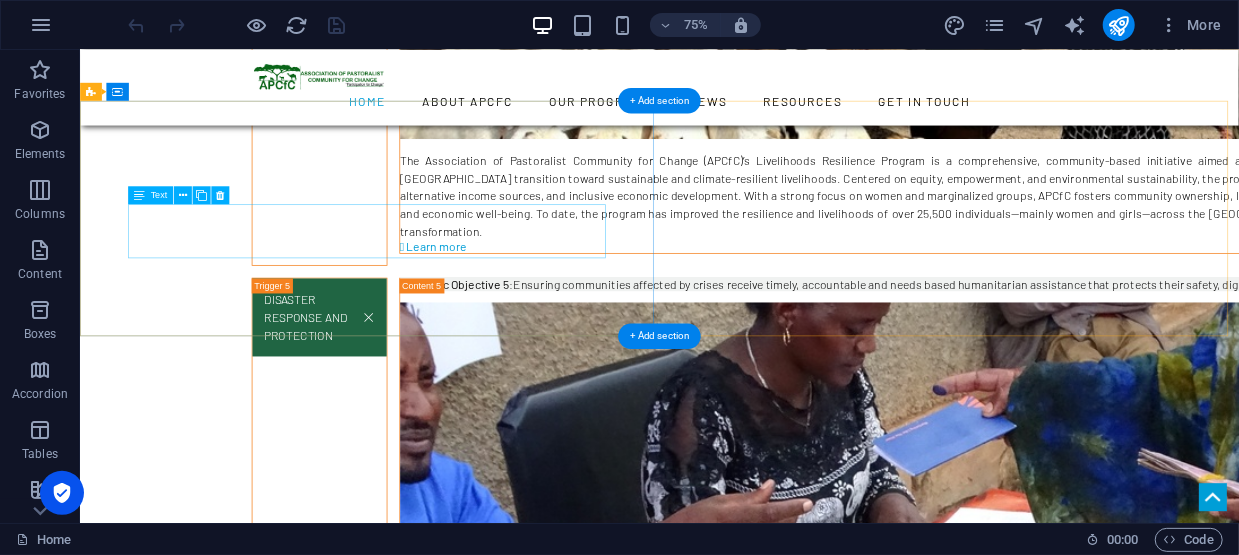 click on ""Pastoralism needs to be recognized as a way of life that is viable and contributes to the economy. Our livestock is our way of life but we need access to an organized market so we can be sustainable," Late [PERSON_NAME] [PERSON_NAME], founder and board chairperson of OPA." at bounding box center (852, 2750) 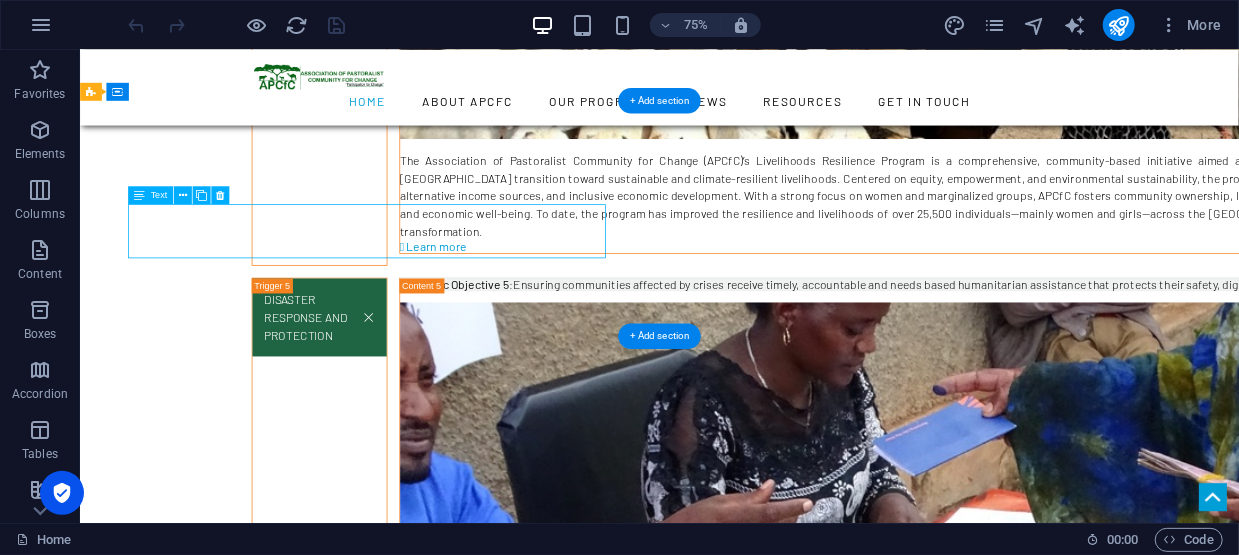 click on ""Pastoralism needs to be recognized as a way of life that is viable and contributes to the economy. Our livestock is our way of life but we need access to an organized market so we can be sustainable," Late [PERSON_NAME] [PERSON_NAME], founder and board chairperson of OPA." at bounding box center [852, 2750] 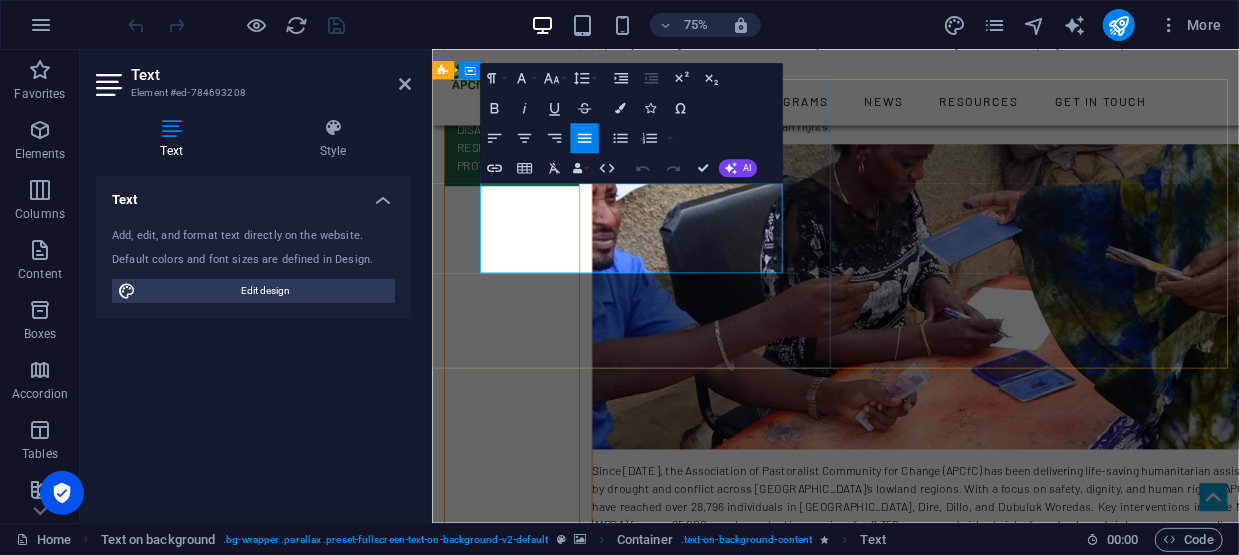 scroll, scrollTop: 6072, scrollLeft: 0, axis: vertical 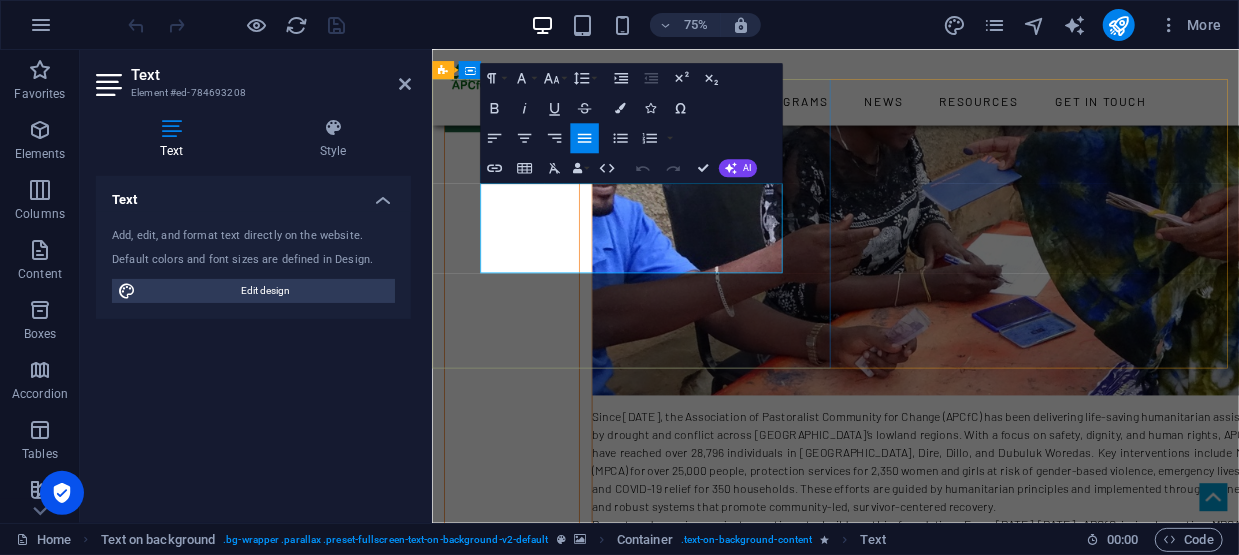 drag, startPoint x: 495, startPoint y: 239, endPoint x: 650, endPoint y: 307, distance: 169.26016 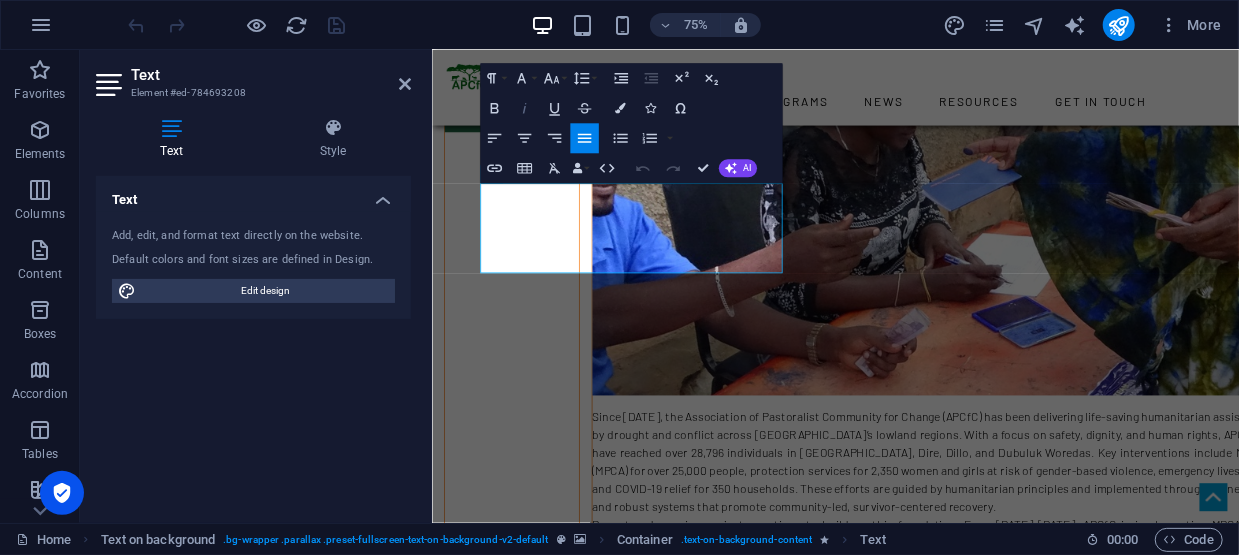 click 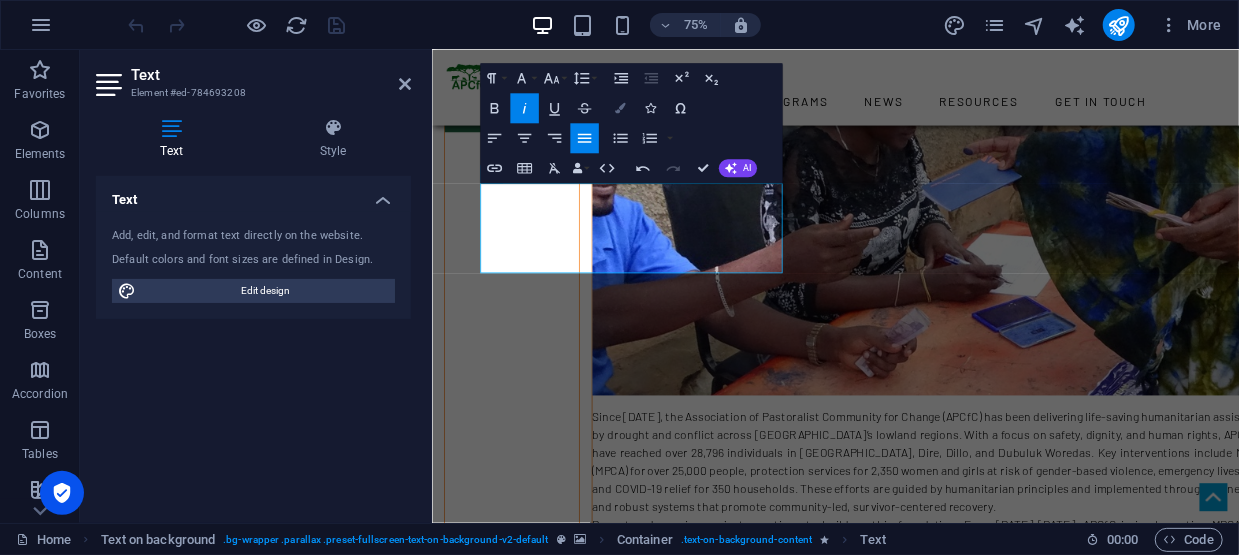 click on "Colors" at bounding box center (620, 108) 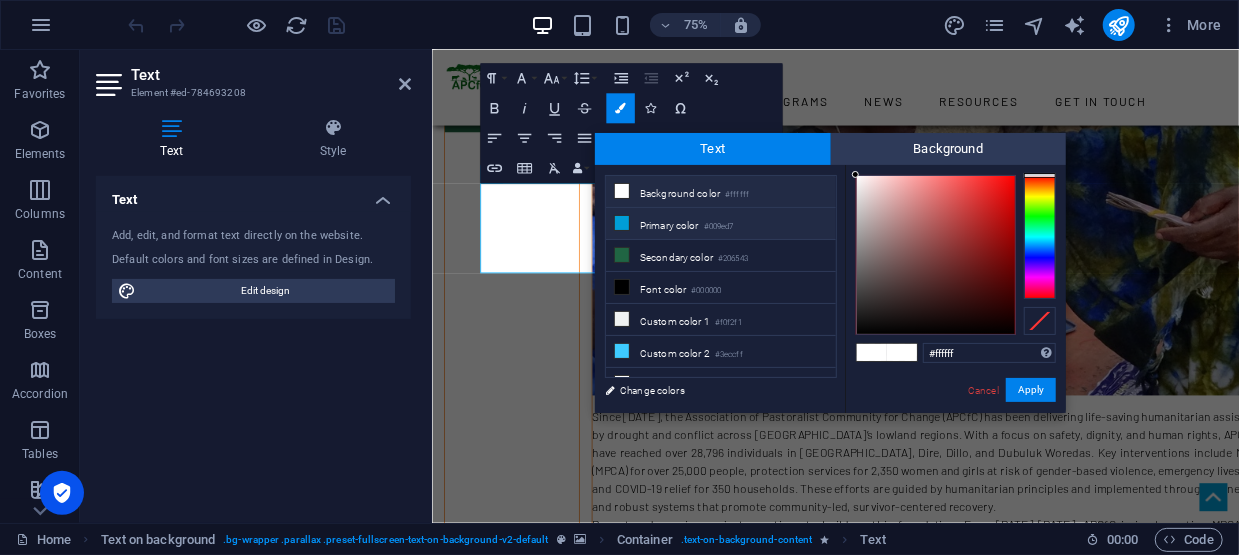 click at bounding box center (622, 223) 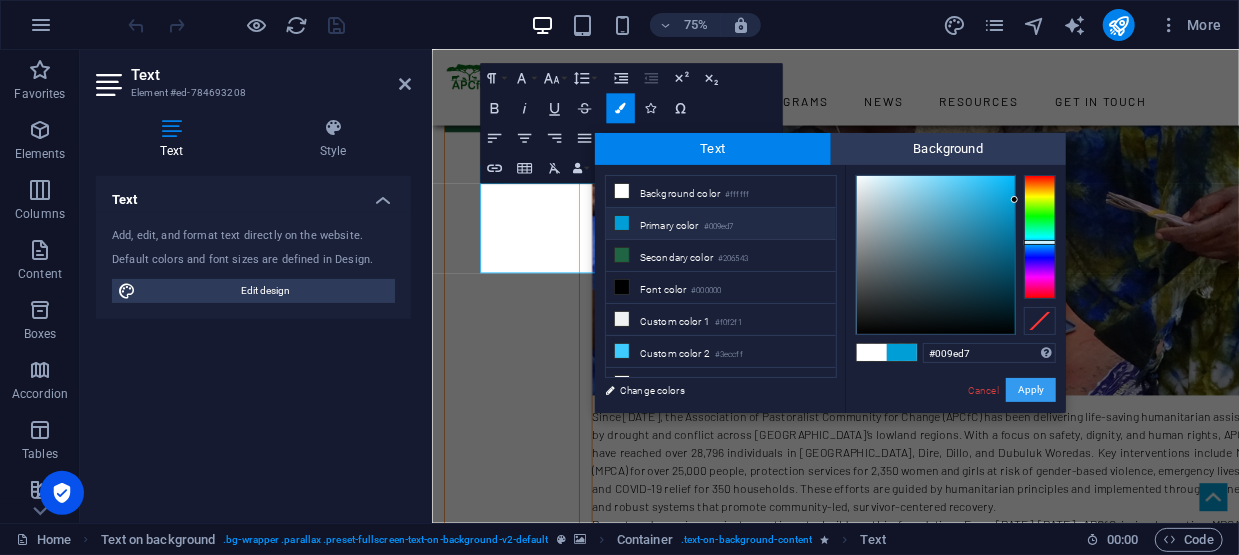 click on "Apply" at bounding box center (1031, 390) 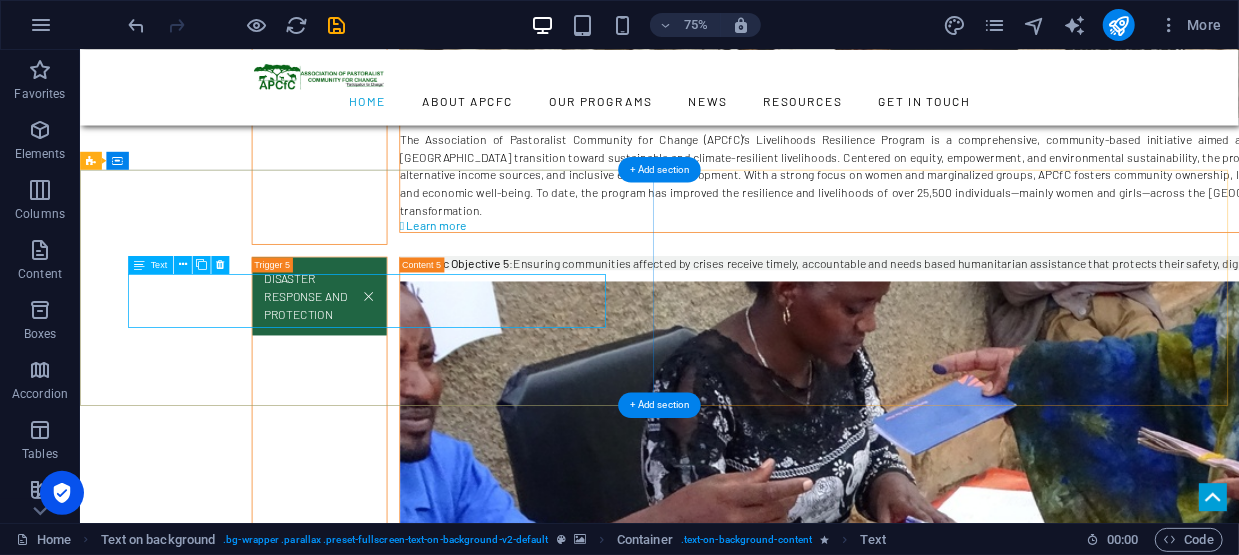 scroll, scrollTop: 5828, scrollLeft: 0, axis: vertical 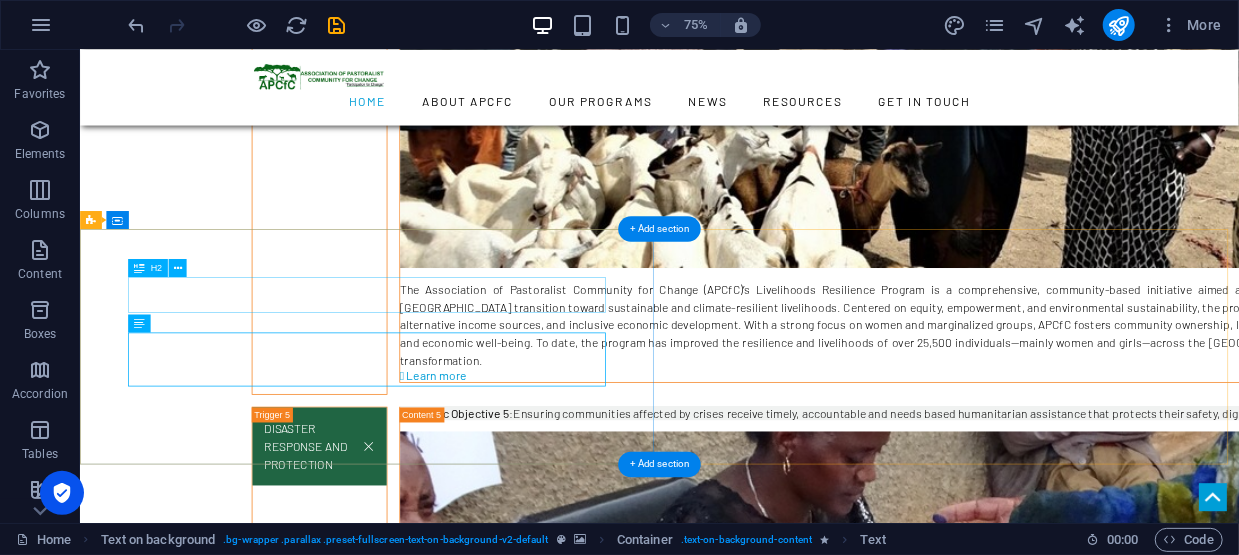 click on "Legacy on the Move:" at bounding box center (852, 2847) 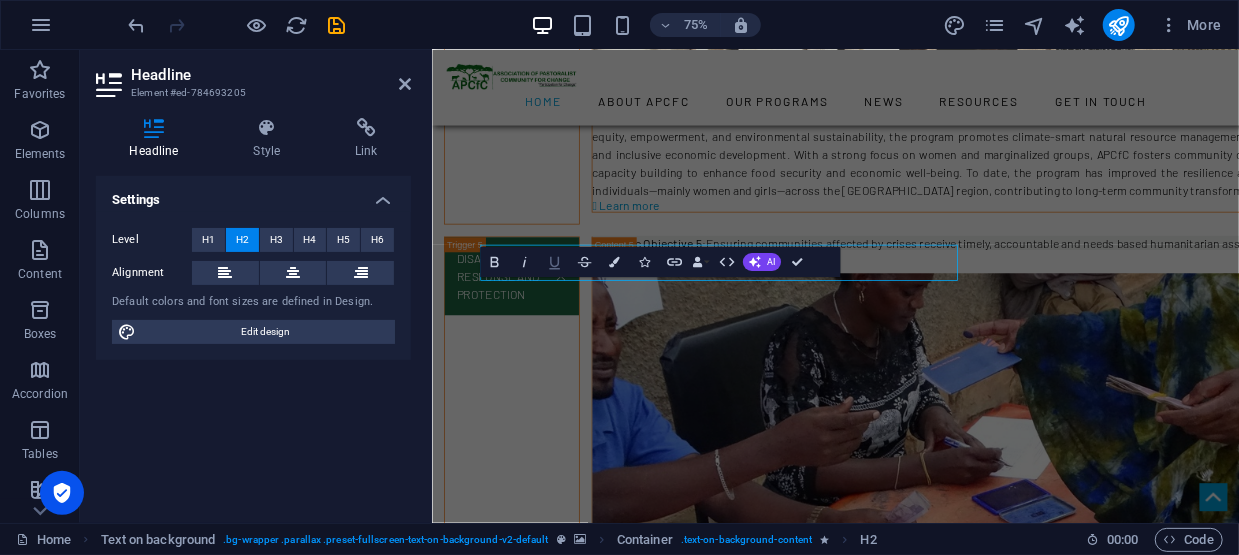 scroll, scrollTop: 5872, scrollLeft: 0, axis: vertical 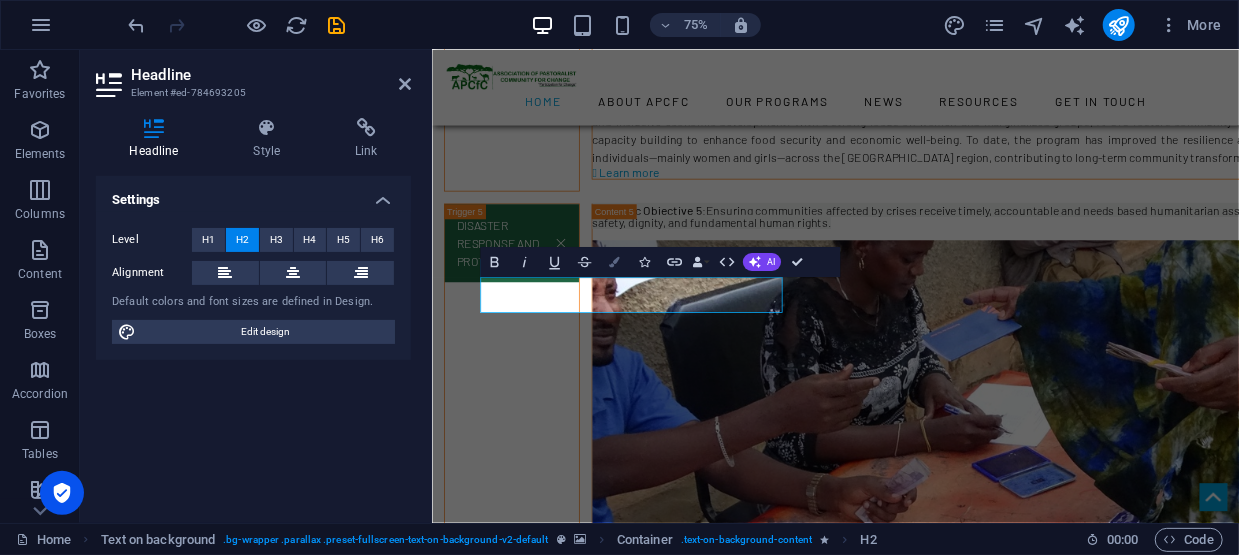 click on "Colors" at bounding box center (614, 262) 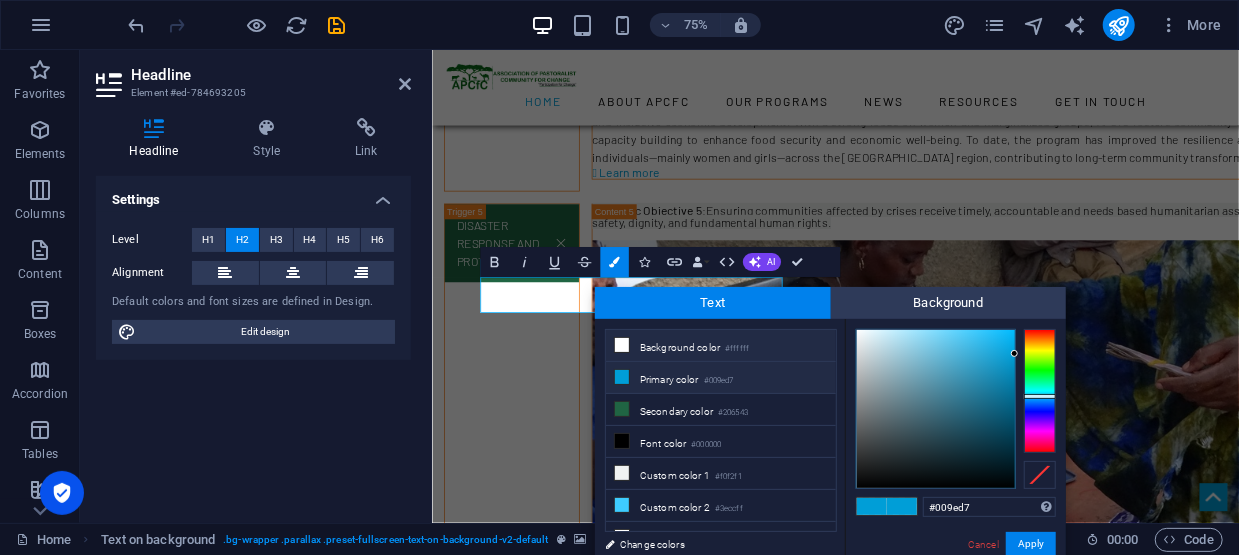 click at bounding box center [622, 345] 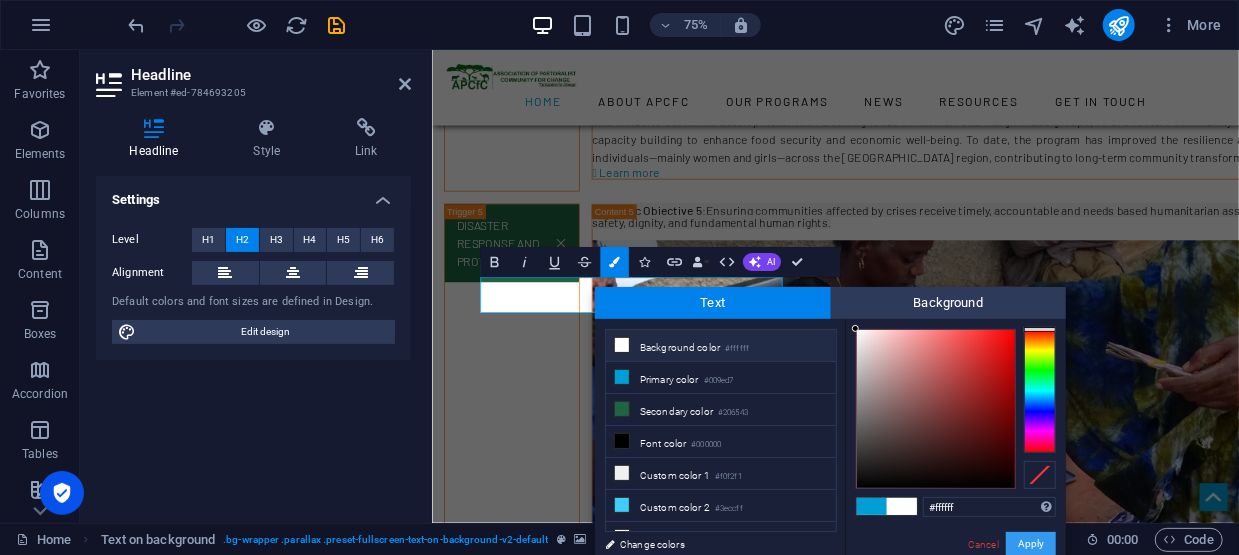 click on "Apply" at bounding box center (1031, 544) 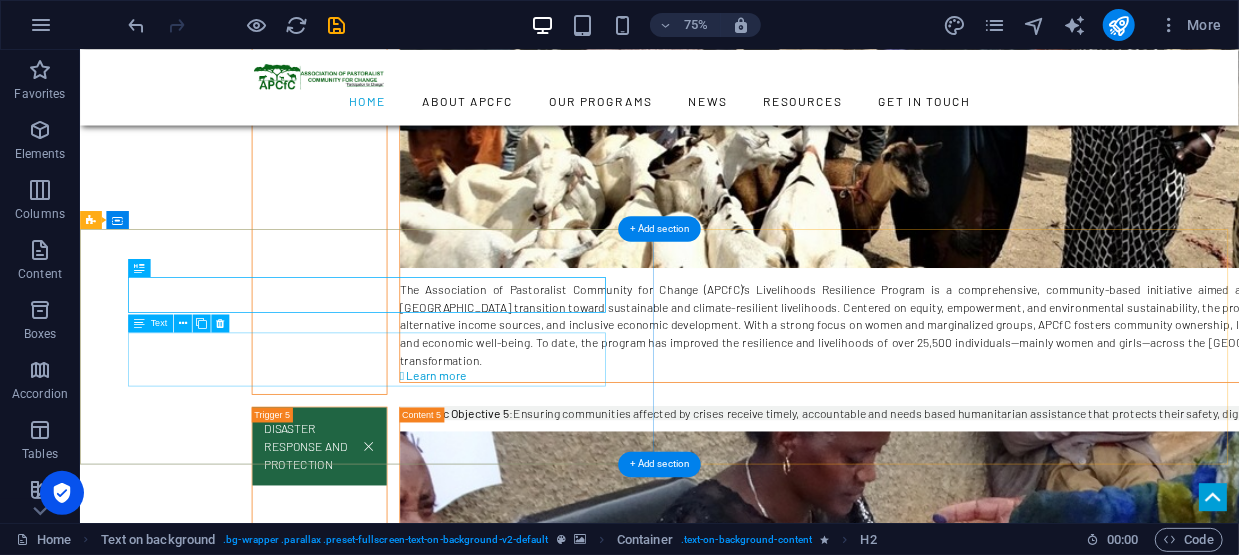 scroll, scrollTop: 5928, scrollLeft: 0, axis: vertical 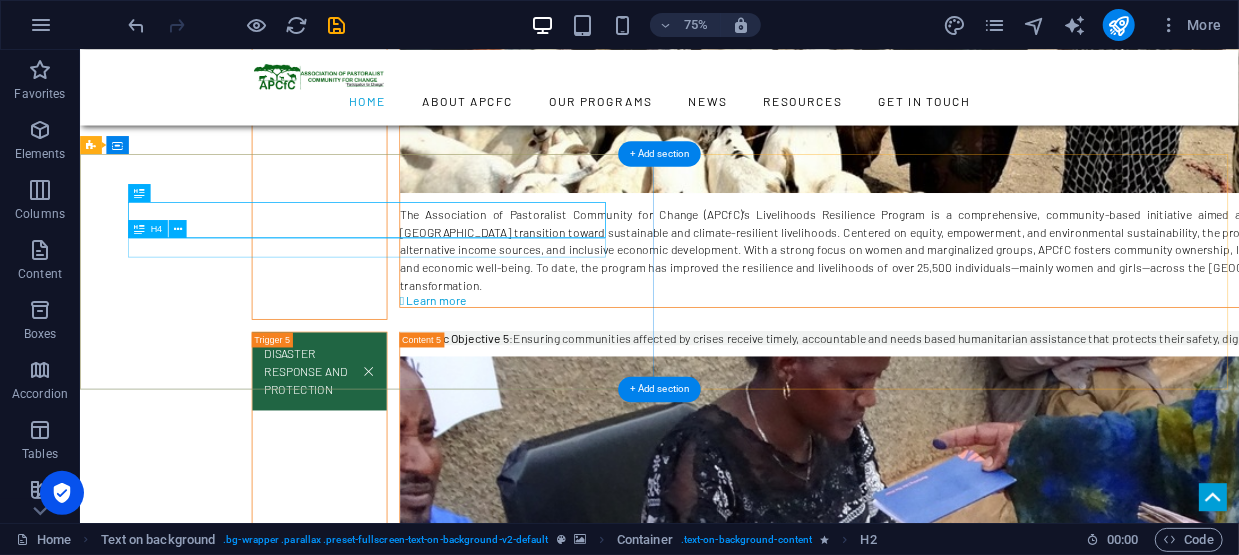click on "The "Walking life of [PERSON_NAME] [PERSON_NAME]”" at bounding box center (852, 2784) 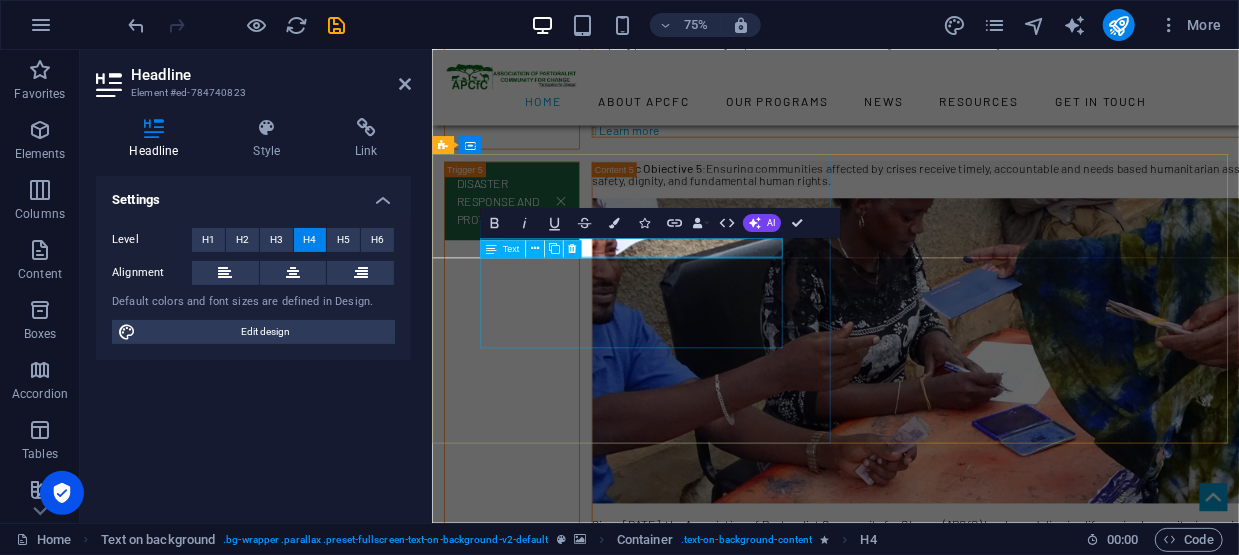 scroll, scrollTop: 5972, scrollLeft: 0, axis: vertical 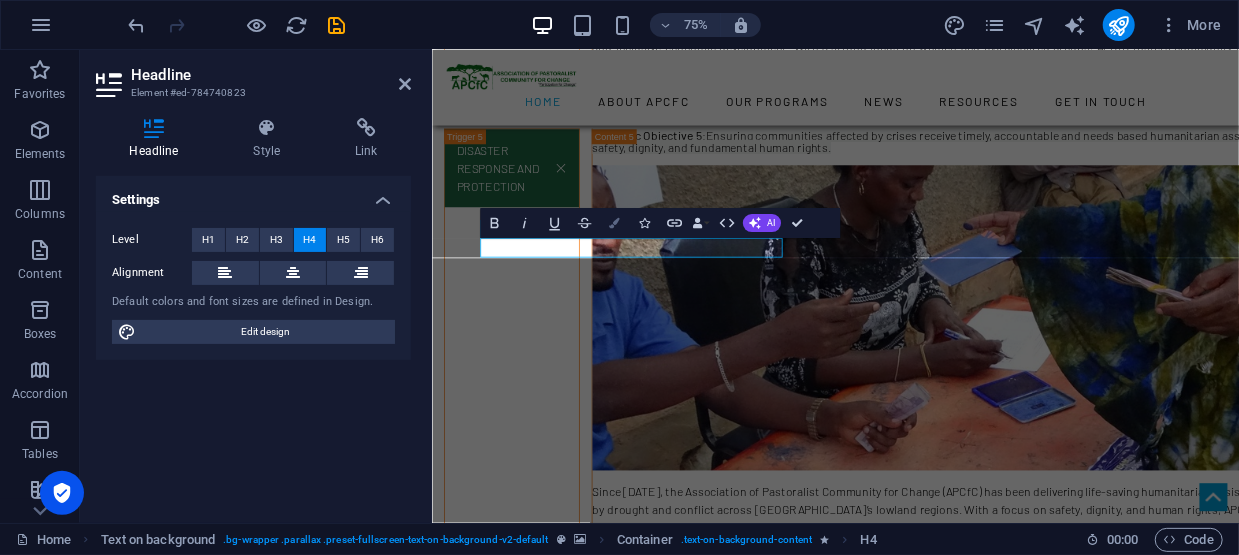 click at bounding box center [614, 223] 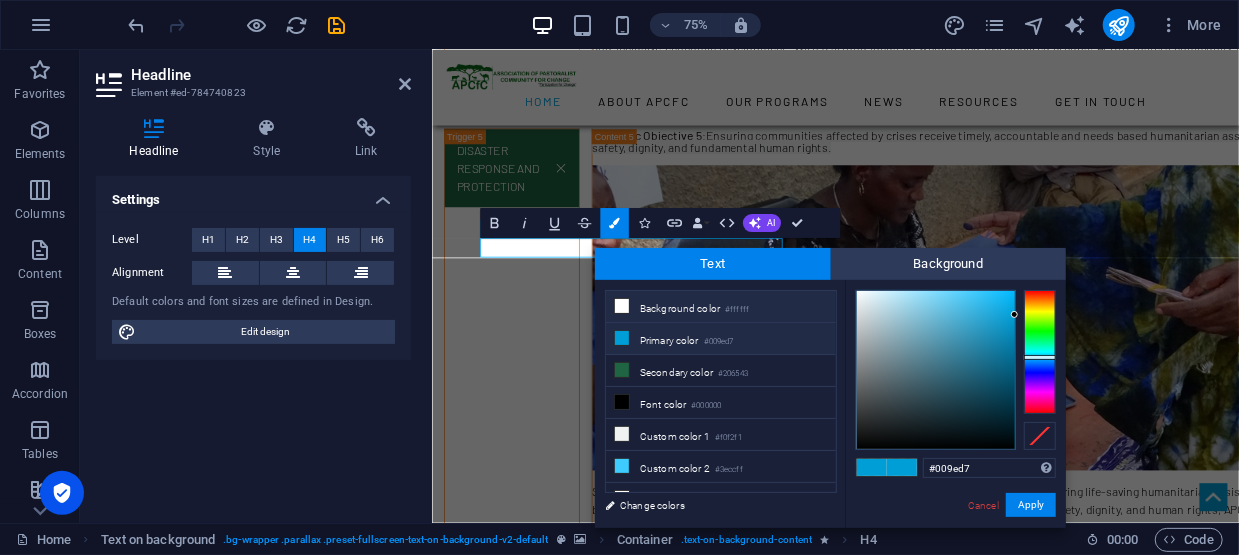click at bounding box center (622, 306) 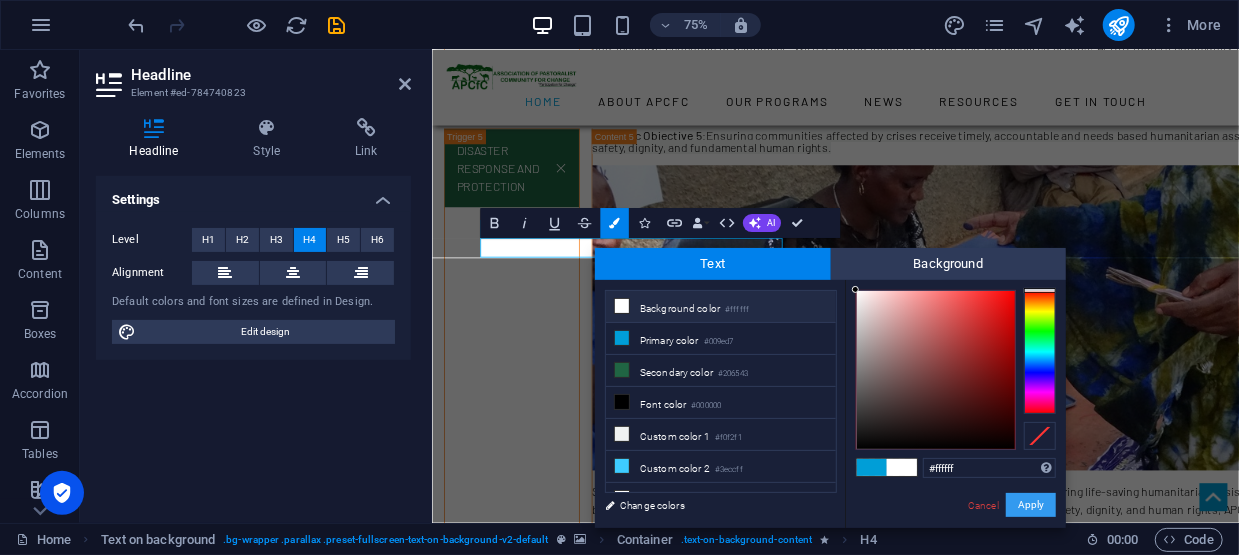 click on "Apply" at bounding box center [1031, 505] 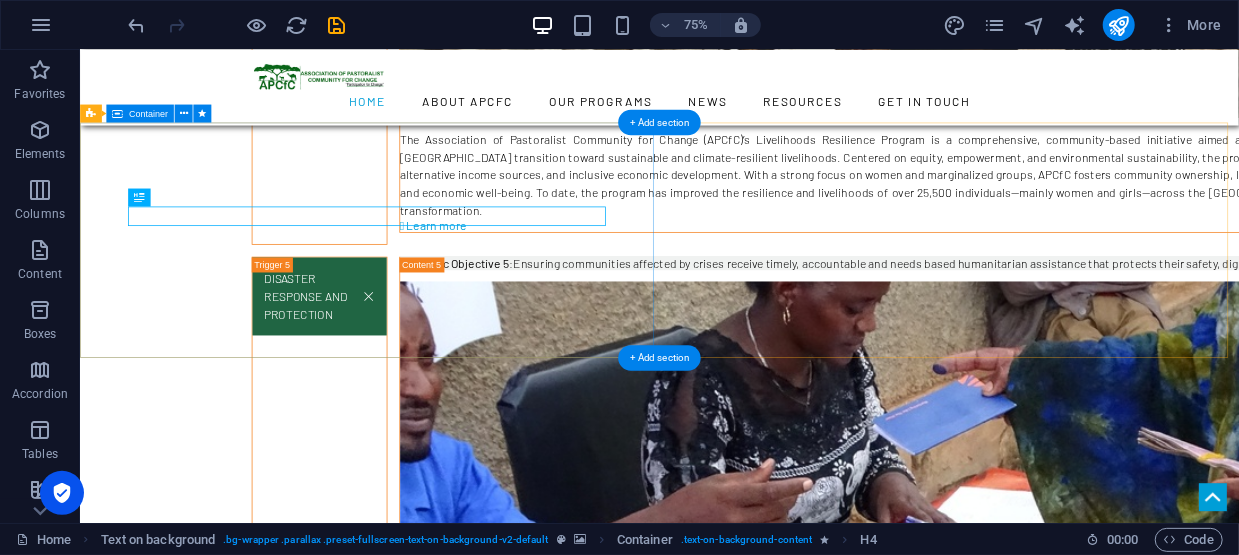 scroll, scrollTop: 5928, scrollLeft: 0, axis: vertical 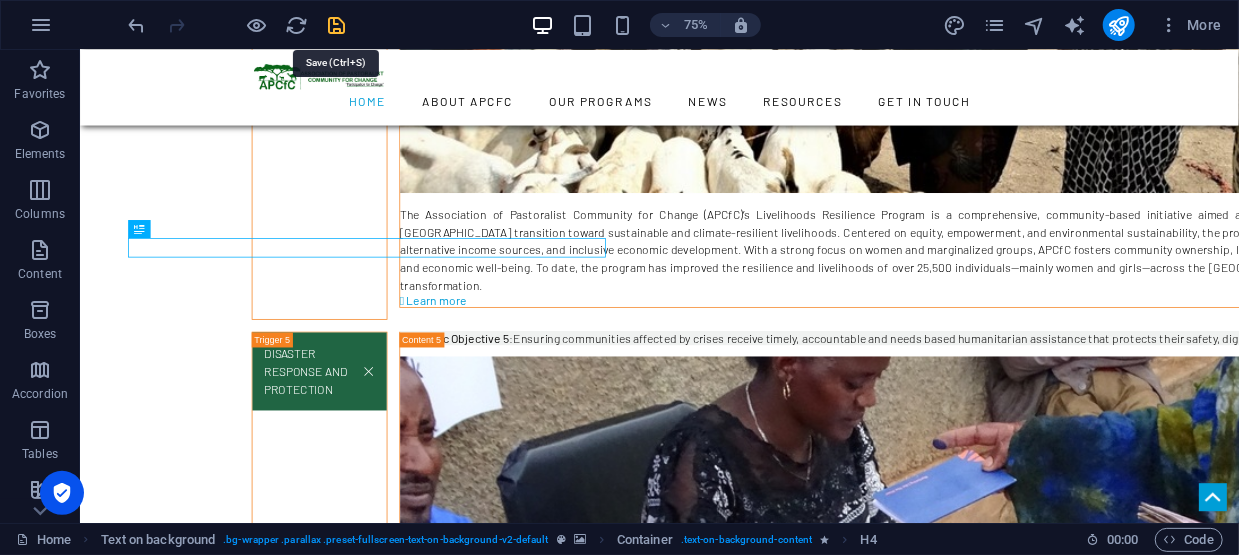 click at bounding box center (337, 25) 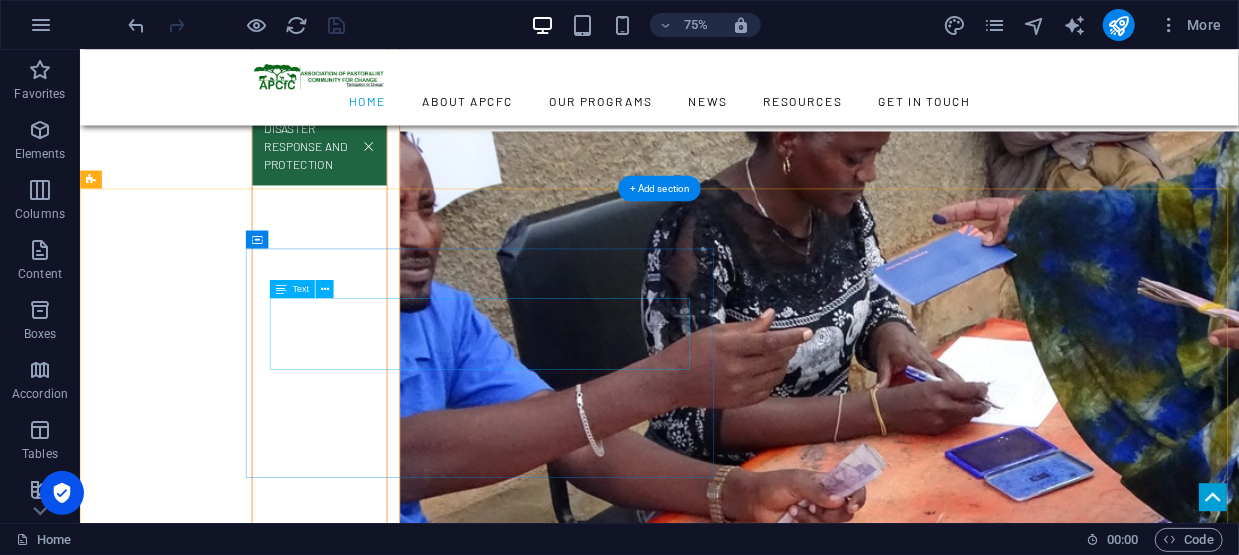 scroll, scrollTop: 6428, scrollLeft: 0, axis: vertical 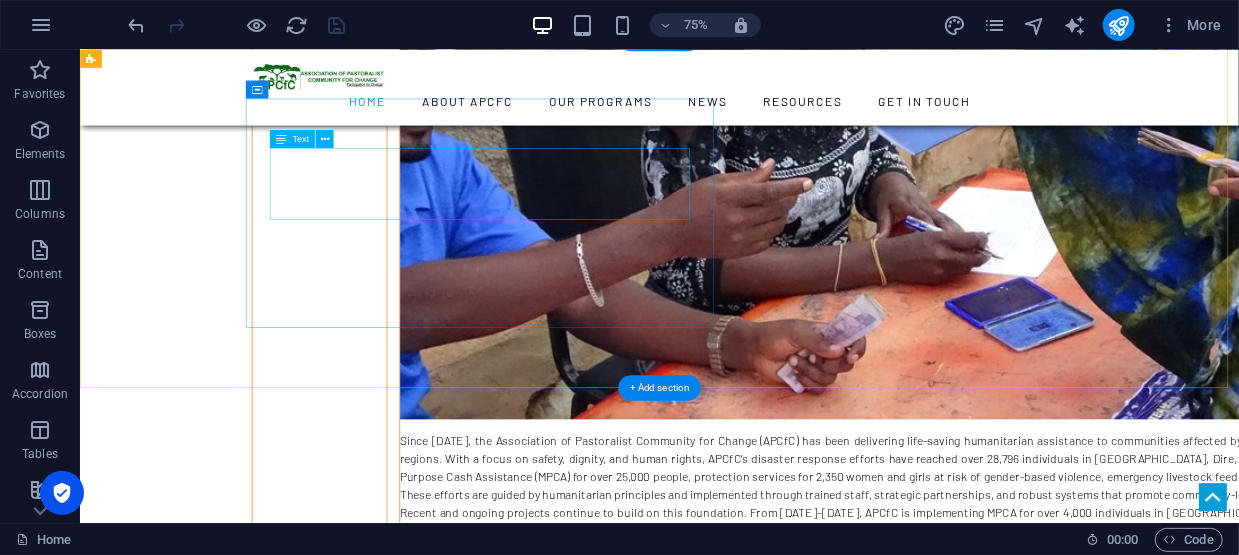 click on ""Pastoralism needs to be recognized as a way of life that is viable and contributes to the economy. Our livestock is our way of life but we need access to an organized market so we can be sustainable,"  Late [PERSON_NAME] [PERSON_NAME], founder and boardchiar person of OPA." at bounding box center [893, 2651] 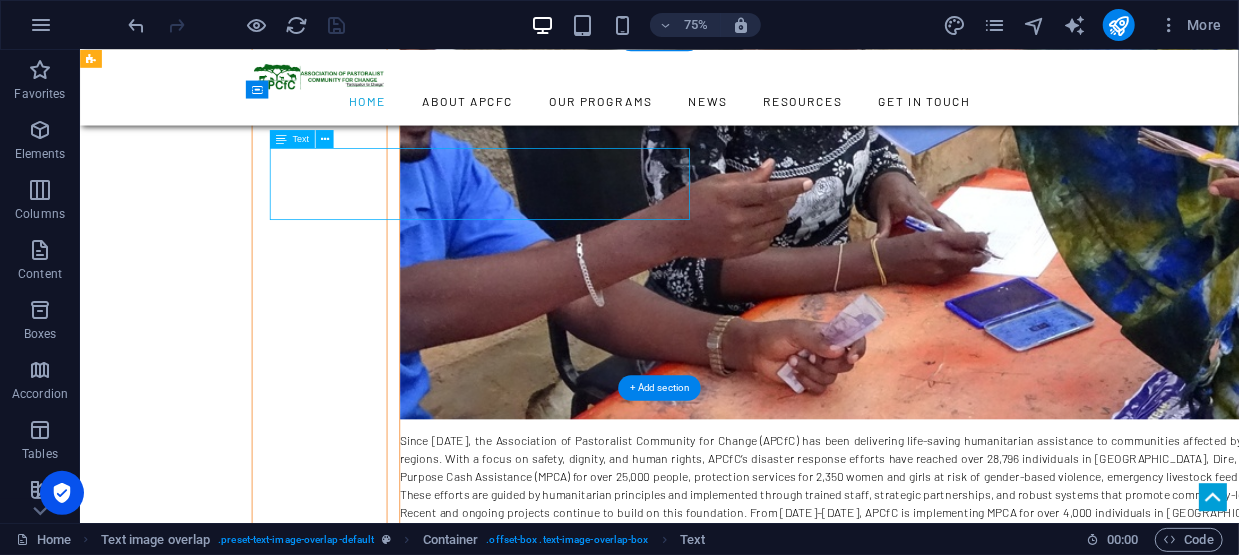 click on ""Pastoralism needs to be recognized as a way of life that is viable and contributes to the economy. Our livestock is our way of life but we need access to an organized market so we can be sustainable,"  Late [PERSON_NAME] [PERSON_NAME], founder and boardchiar person of OPA." at bounding box center (893, 2651) 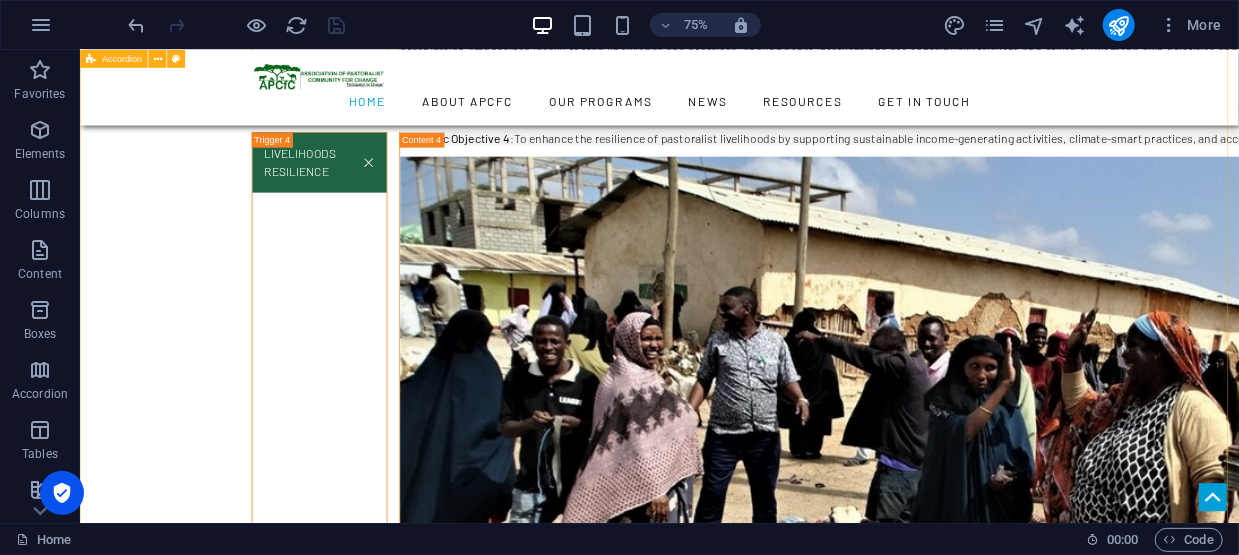 scroll, scrollTop: 5800, scrollLeft: 0, axis: vertical 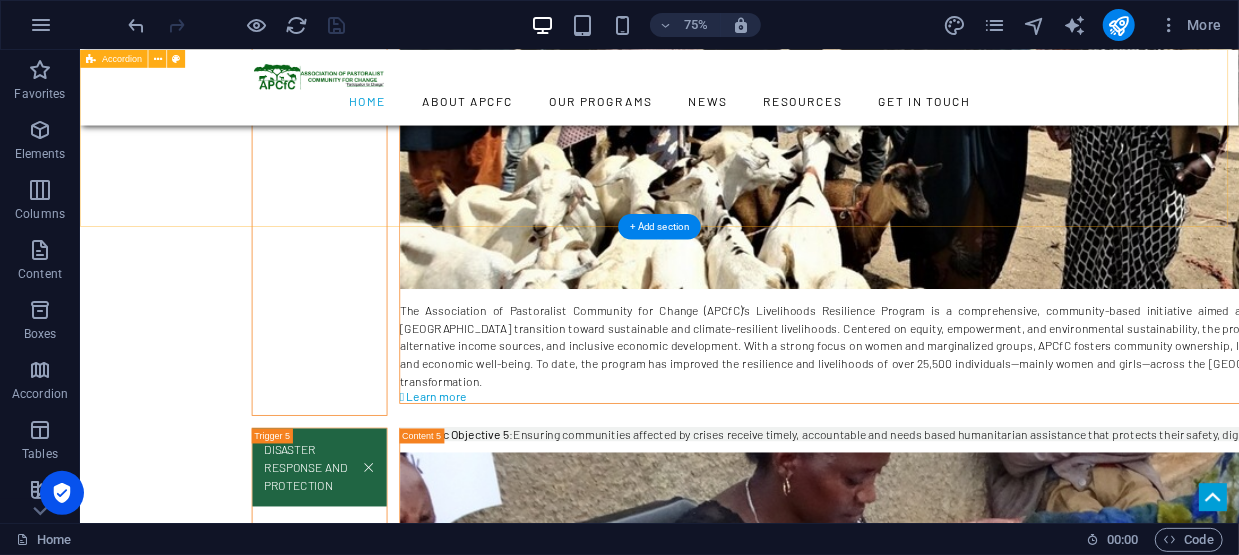 click on "local Advocacy Strategic Objective 1 : Strengthening advocacy and lobbying capacities of pastoralists and their governance structures to participate in the policy processes affecting their lives to help improve food security and sustainable pastoral livelihood.     Learn more  peace building Strategic Objective 2 : Strengthen traditional and community-led mechanisms for resolving conflicts and promoting peaceful coexistence among pastoralist communities through inclusive dialogue, mediation, and collaboration.      Learn more  Gender equality and Women Empowerment Strategic Objective 3 : Promoting gender equality by empowering women and girls in pastoralist communities through education, leadership development, and access to resources and decision-making platforms.    Learn more  Livelihoods resilience Strategic Objective 4 :To enhance the resilience of pastoralist livelihoods by supporting sustainable income-generating activities, climate-smart practices, and access to markets and services. " at bounding box center (852, -243) 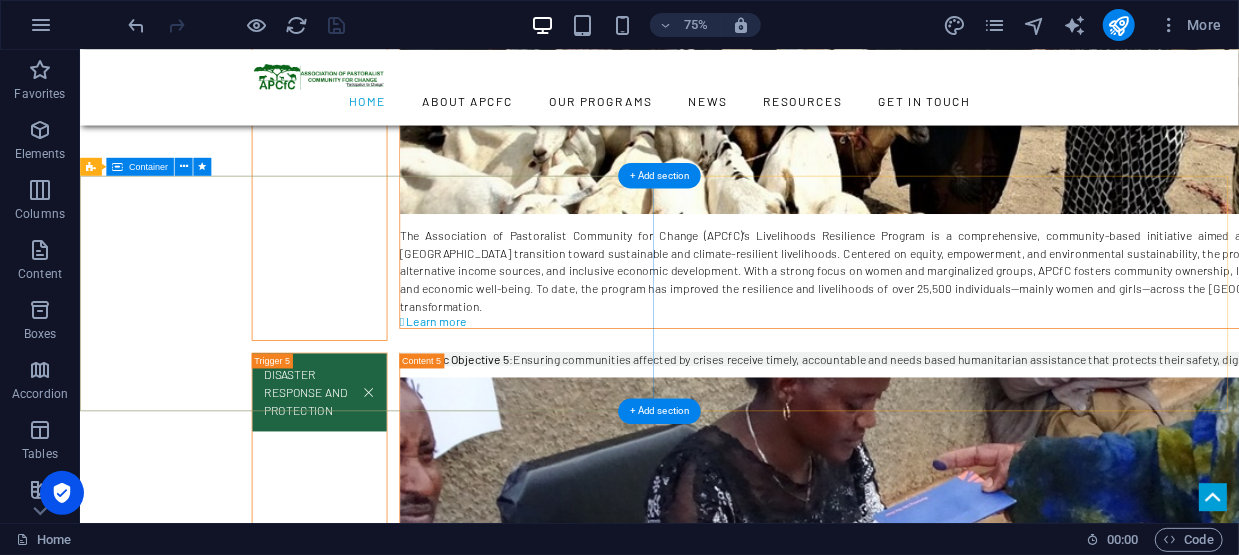 scroll, scrollTop: 5700, scrollLeft: 0, axis: vertical 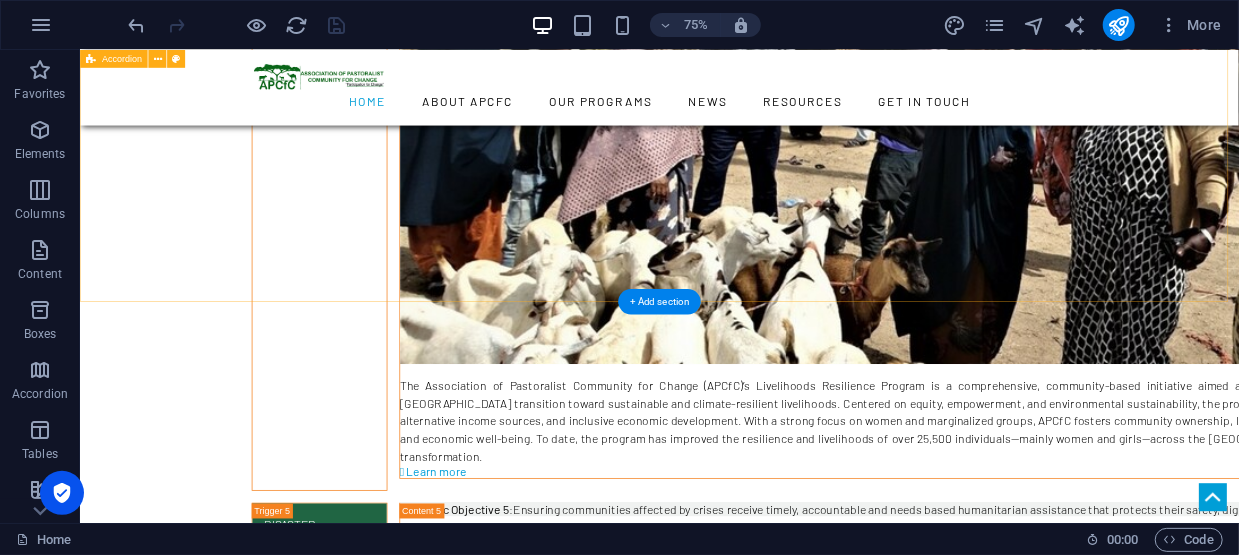 click on "local Advocacy Strategic Objective 1 : Strengthening advocacy and lobbying capacities of pastoralists and their governance structures to participate in the policy processes affecting their lives to help improve food security and sustainable pastoral livelihood.     Learn more  peace building Strategic Objective 2 : Strengthen traditional and community-led mechanisms for resolving conflicts and promoting peaceful coexistence among pastoralist communities through inclusive dialogue, mediation, and collaboration.      Learn more  Gender equality and Women Empowerment Strategic Objective 3 : Promoting gender equality by empowering women and girls in pastoralist communities through education, leadership development, and access to resources and decision-making platforms.    Learn more  Livelihoods resilience Strategic Objective 4 :To enhance the resilience of pastoralist livelihoods by supporting sustainable income-generating activities, climate-smart practices, and access to markets and services. " at bounding box center [852, -143] 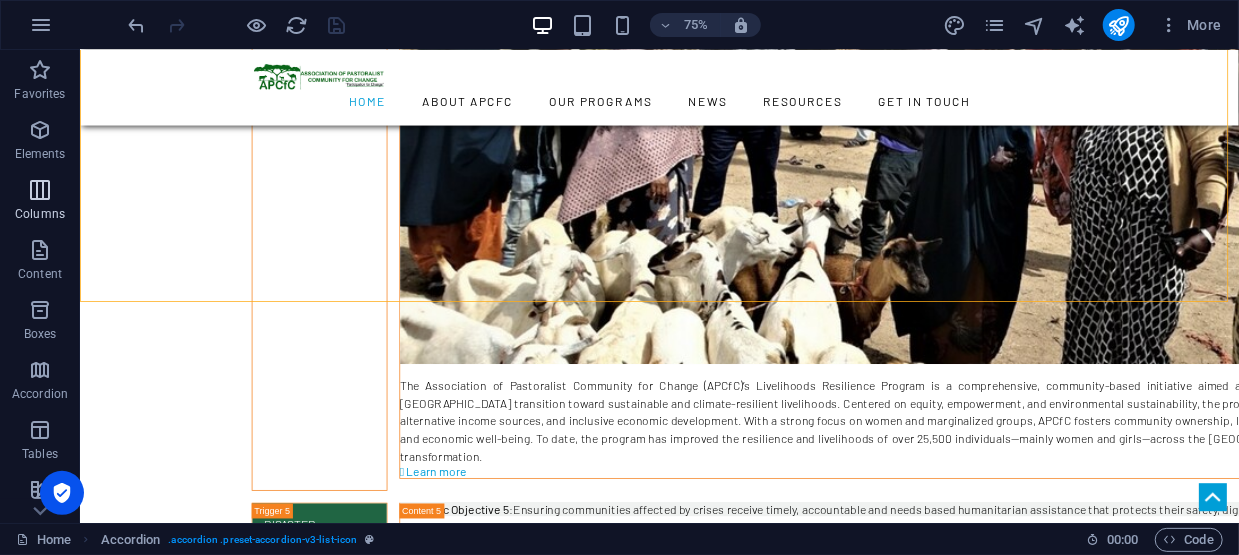 click at bounding box center (40, 190) 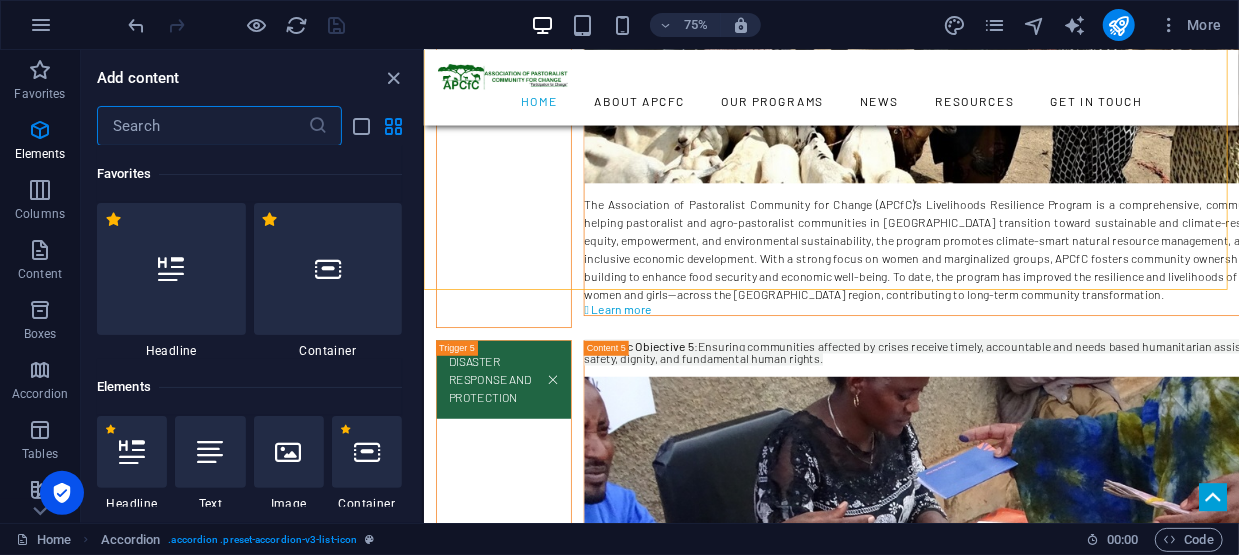 scroll, scrollTop: 5708, scrollLeft: 0, axis: vertical 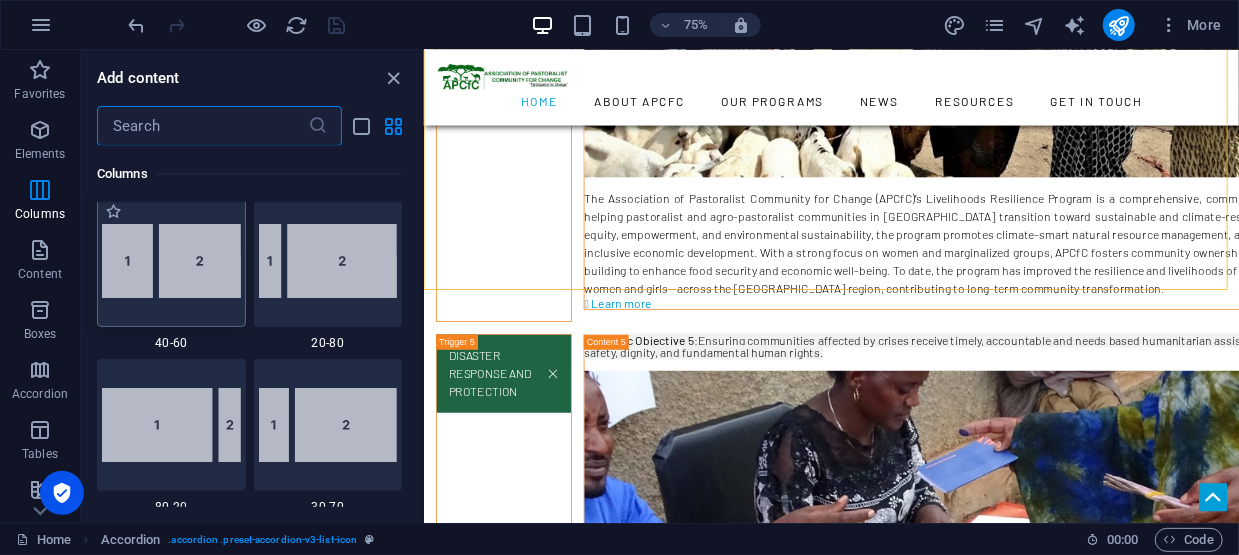 click at bounding box center (171, 261) 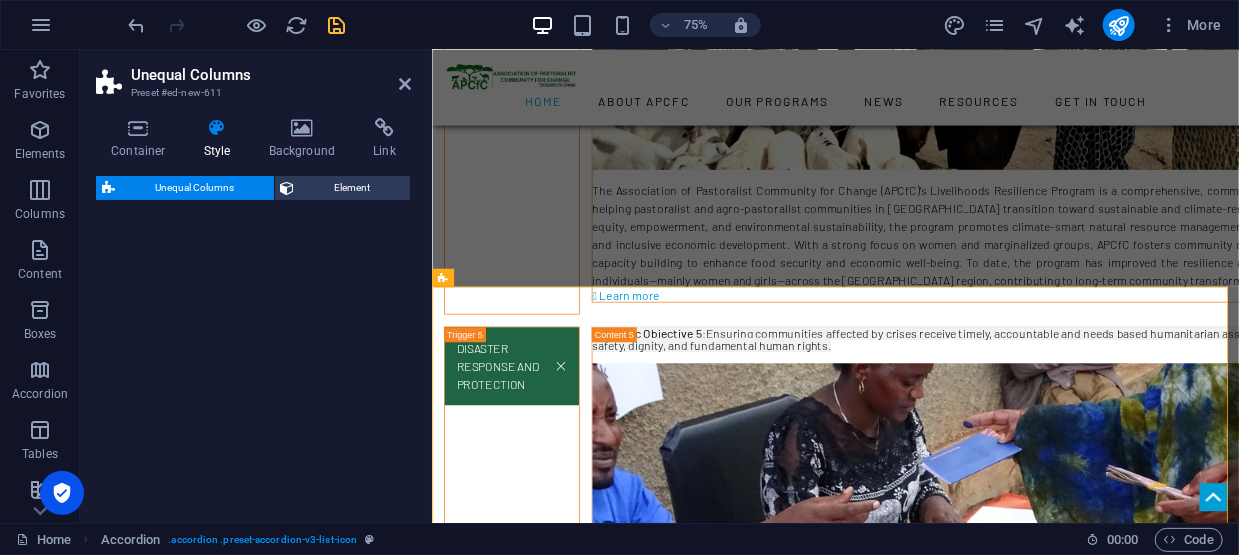 select on "%" 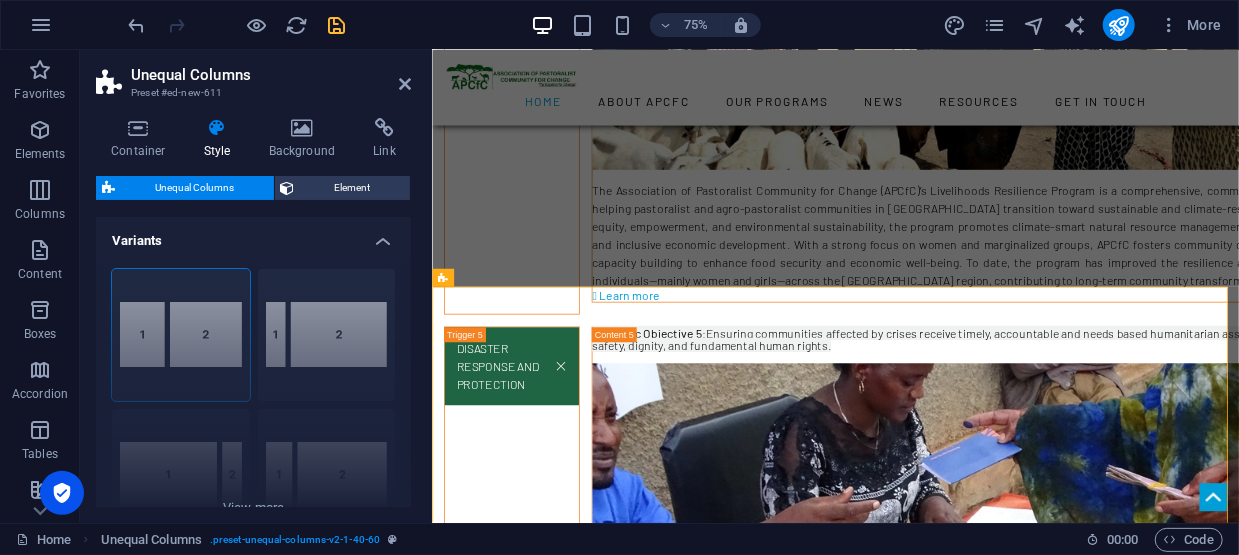 scroll, scrollTop: 5763, scrollLeft: 0, axis: vertical 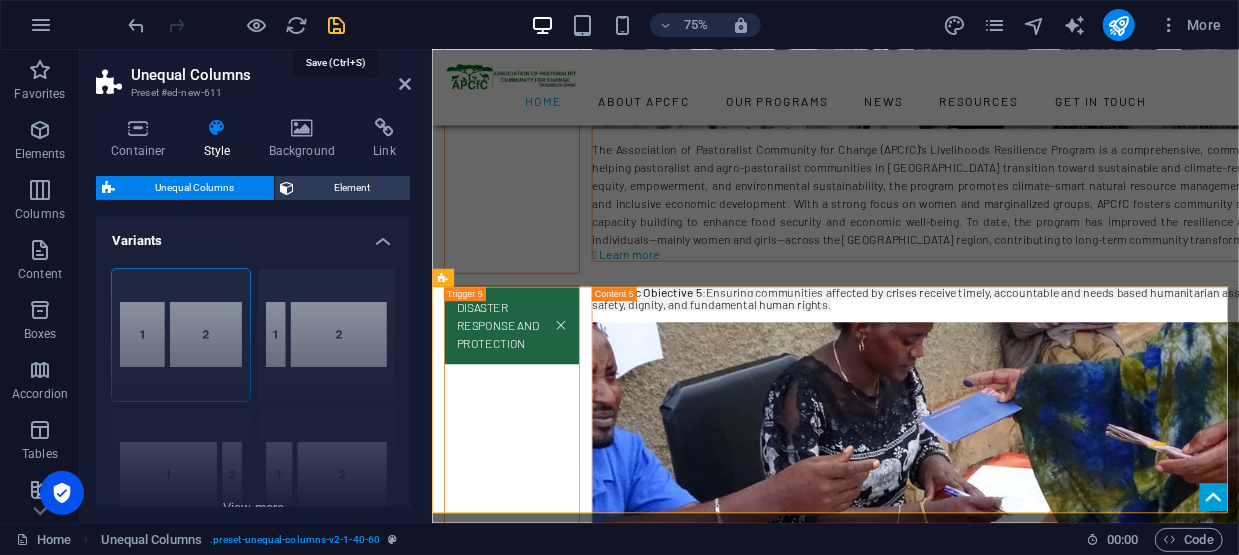 drag, startPoint x: 334, startPoint y: 22, endPoint x: 479, endPoint y: 78, distance: 155.4381 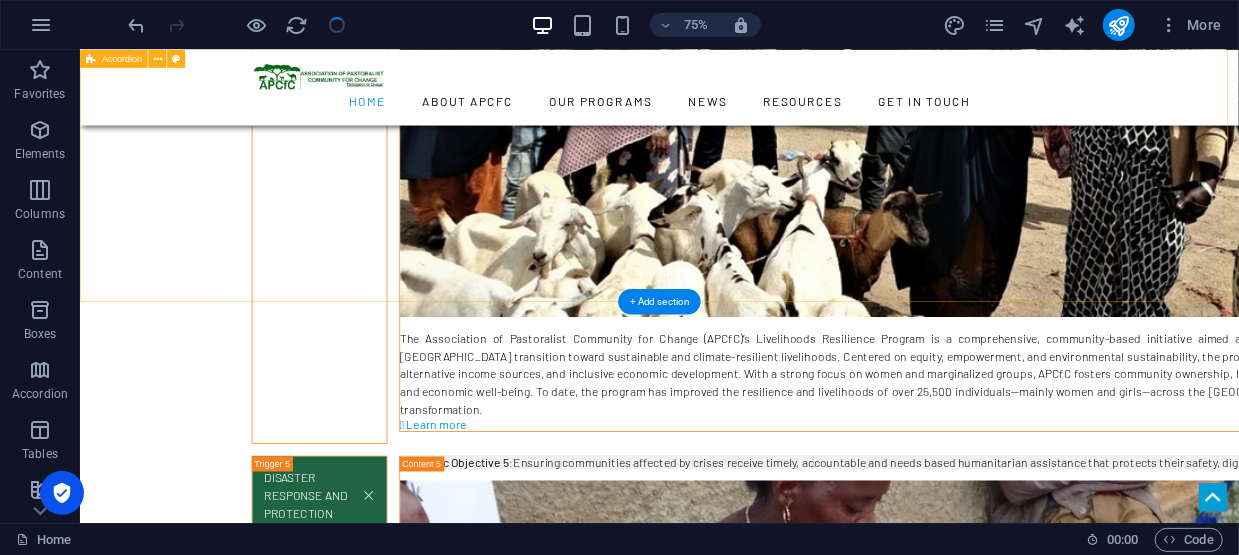 scroll, scrollTop: 5700, scrollLeft: 0, axis: vertical 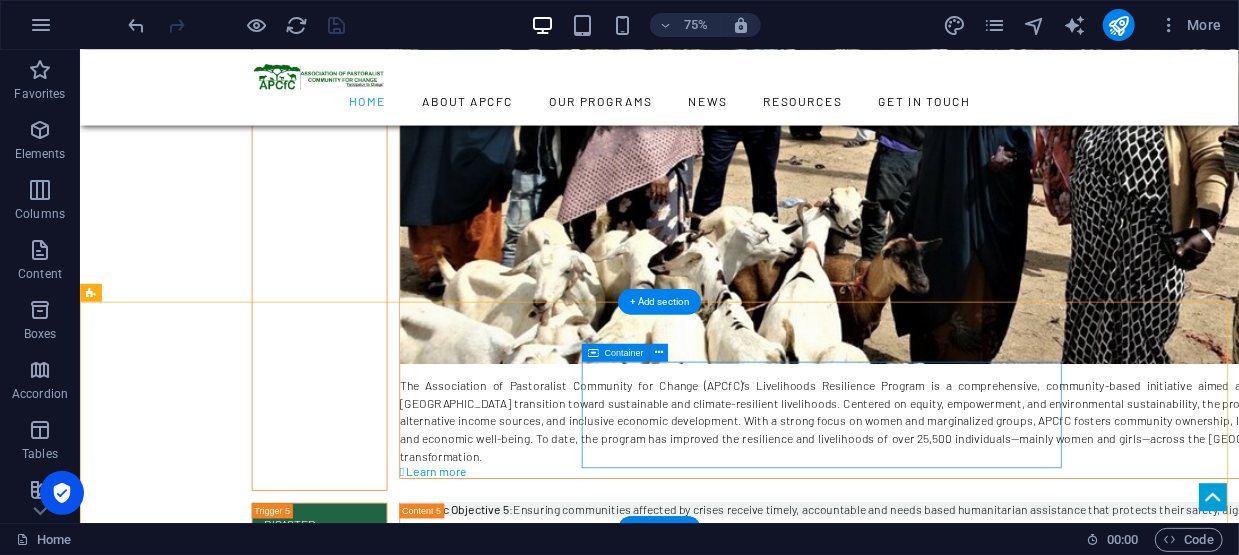 click on "Drop content here or  Add elements  Paste clipboard" at bounding box center (640, 2693) 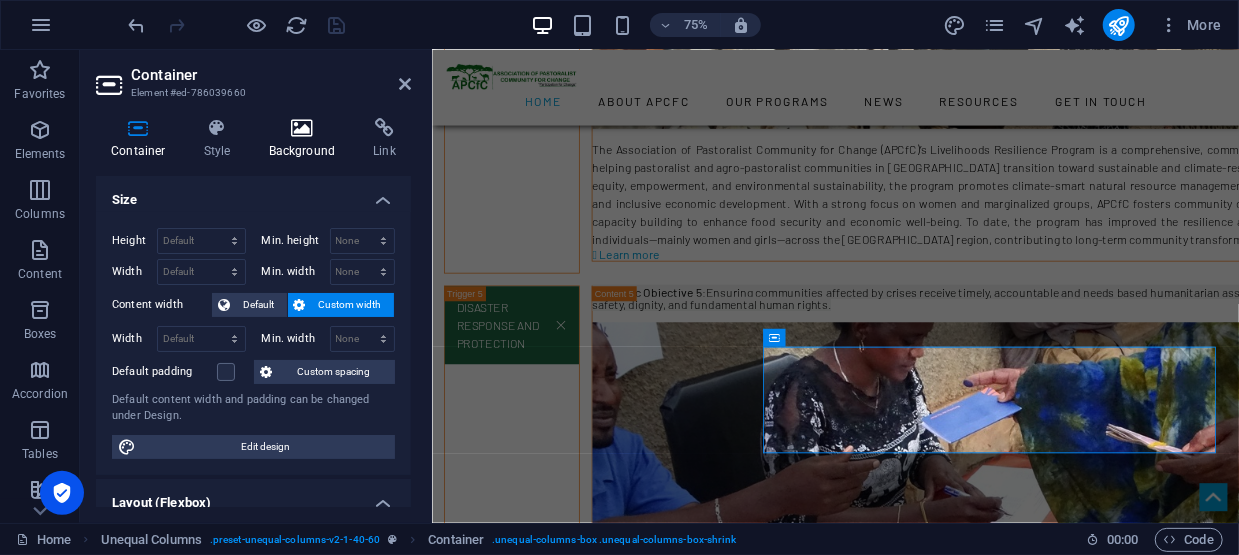 click on "Background" at bounding box center (306, 139) 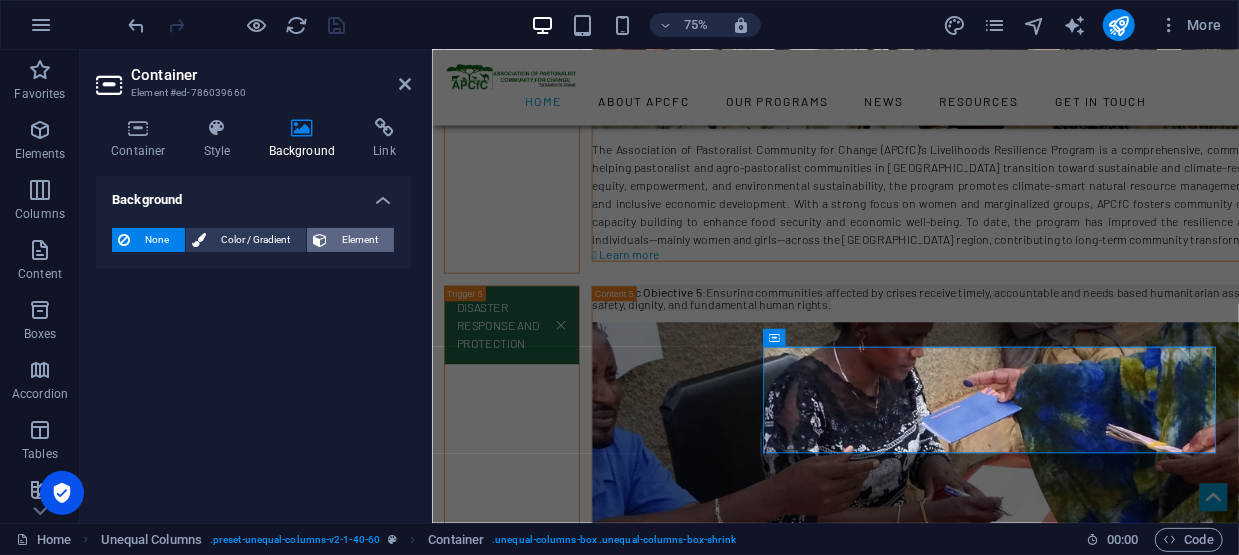 click on "Element" at bounding box center [360, 240] 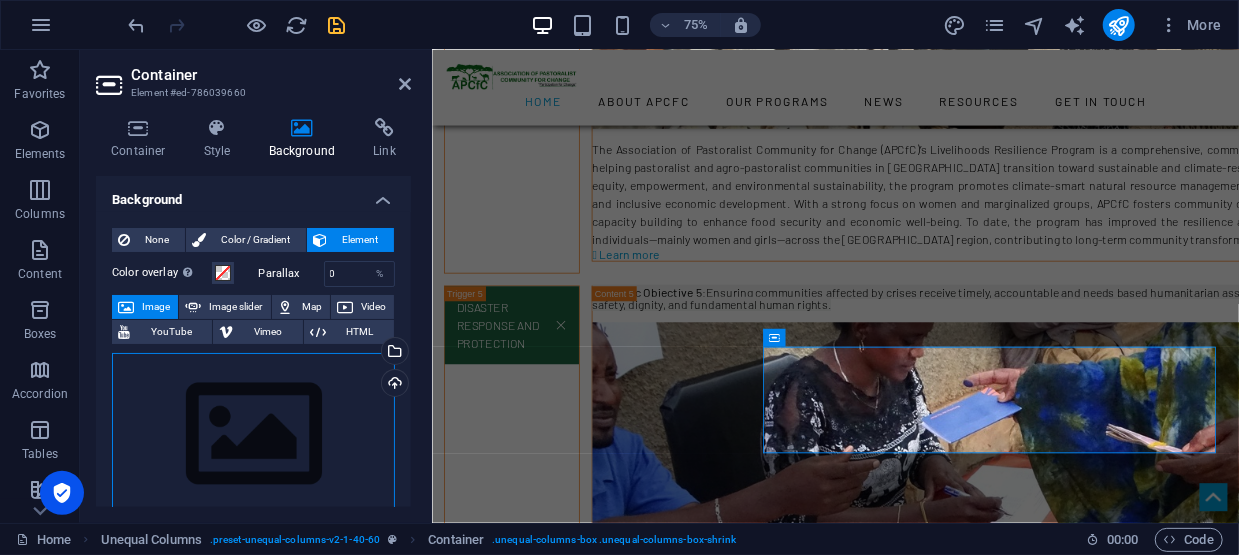 click on "Drag files here, click to choose files or select files from Files or our free stock photos & videos" at bounding box center (253, 435) 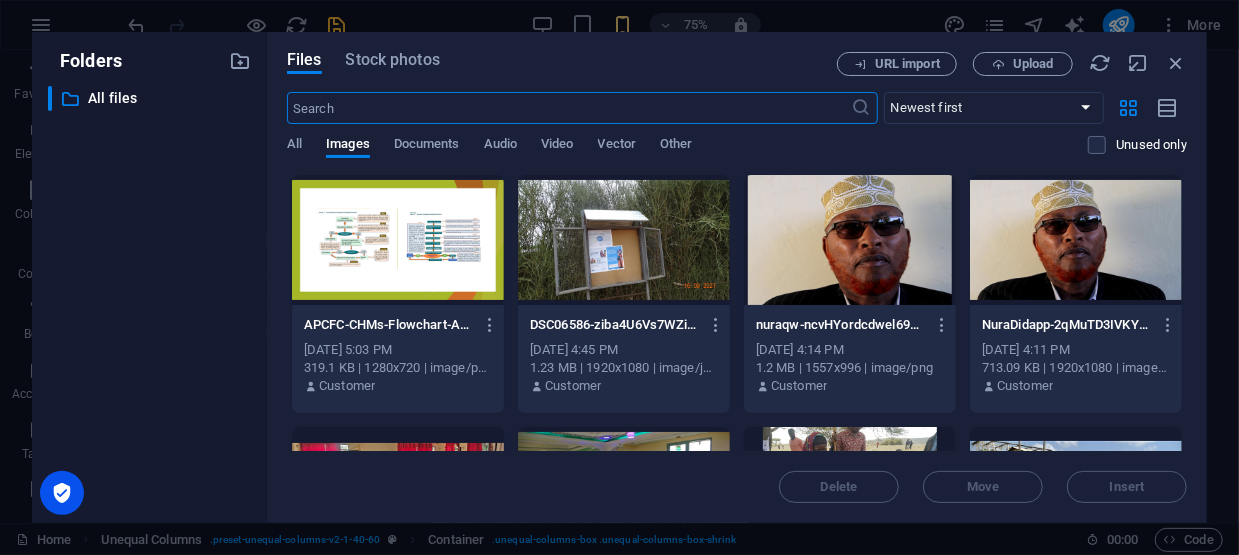 scroll, scrollTop: 8130, scrollLeft: 0, axis: vertical 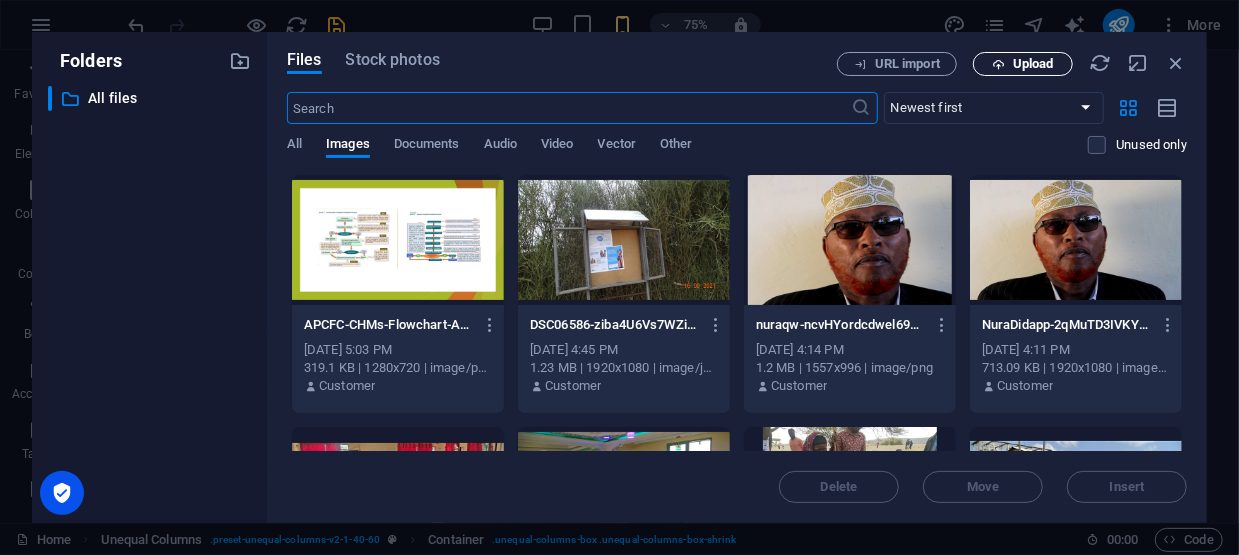 click on "Upload" at bounding box center [1033, 64] 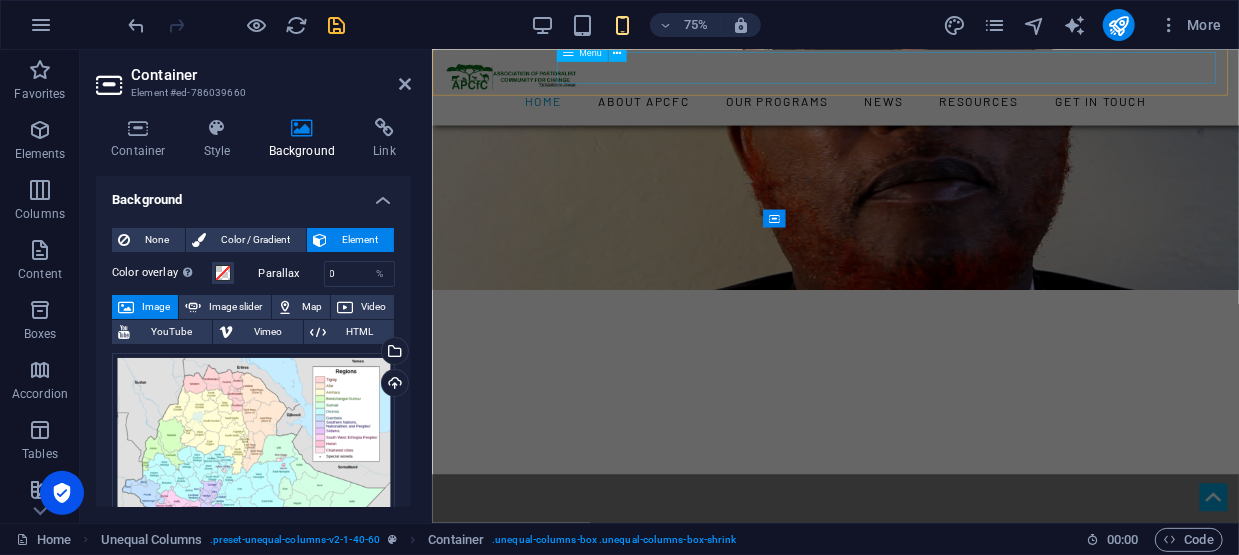 scroll, scrollTop: 5922, scrollLeft: 0, axis: vertical 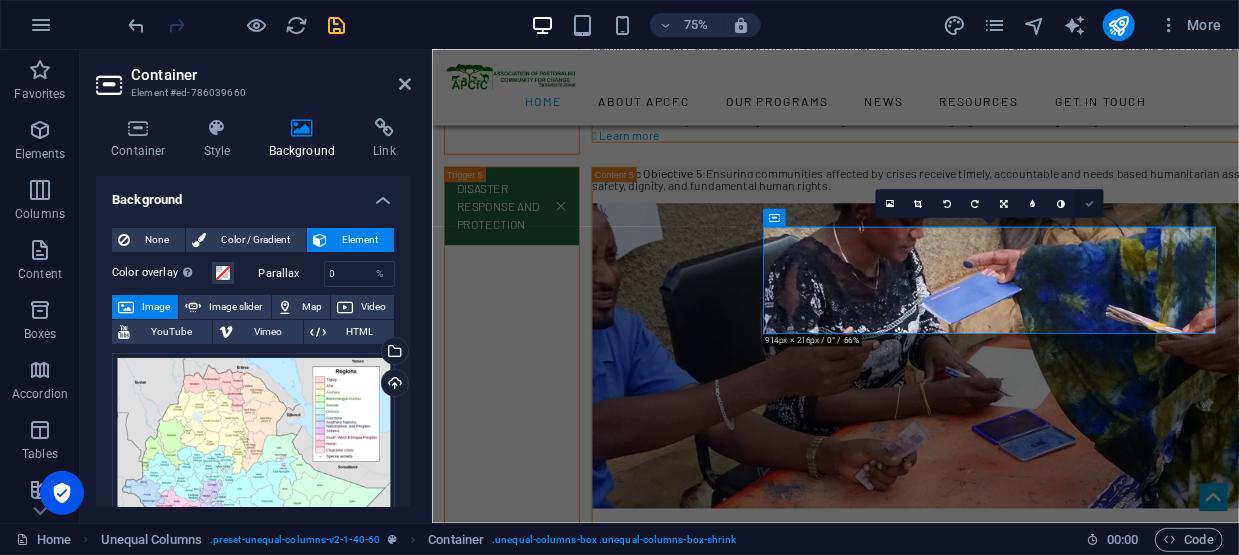 drag, startPoint x: 1089, startPoint y: 206, endPoint x: 1302, endPoint y: 208, distance: 213.00938 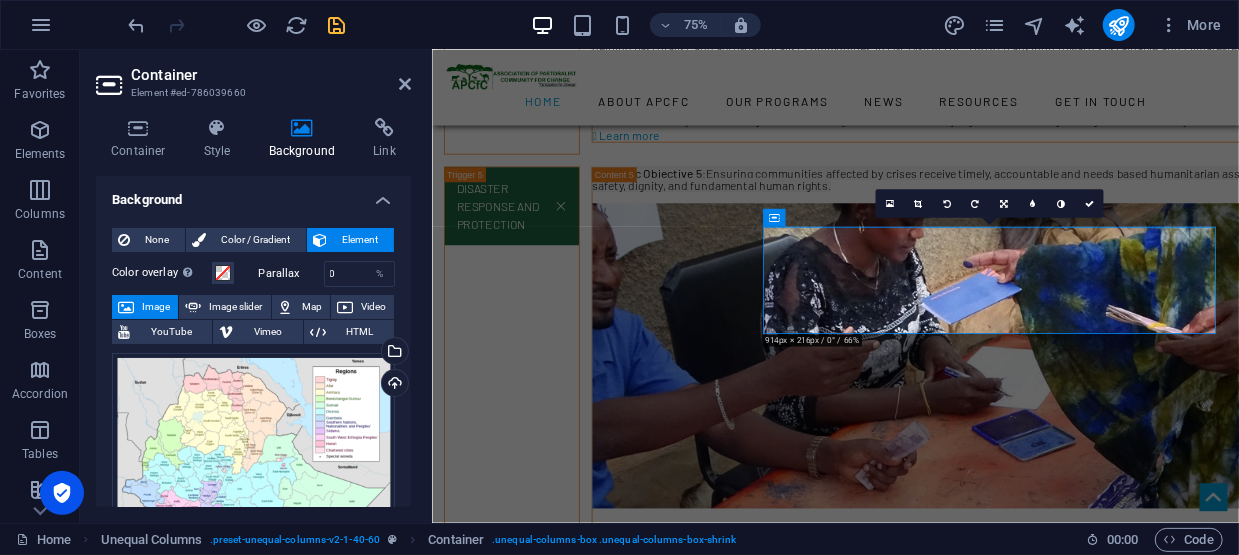 scroll, scrollTop: 5879, scrollLeft: 0, axis: vertical 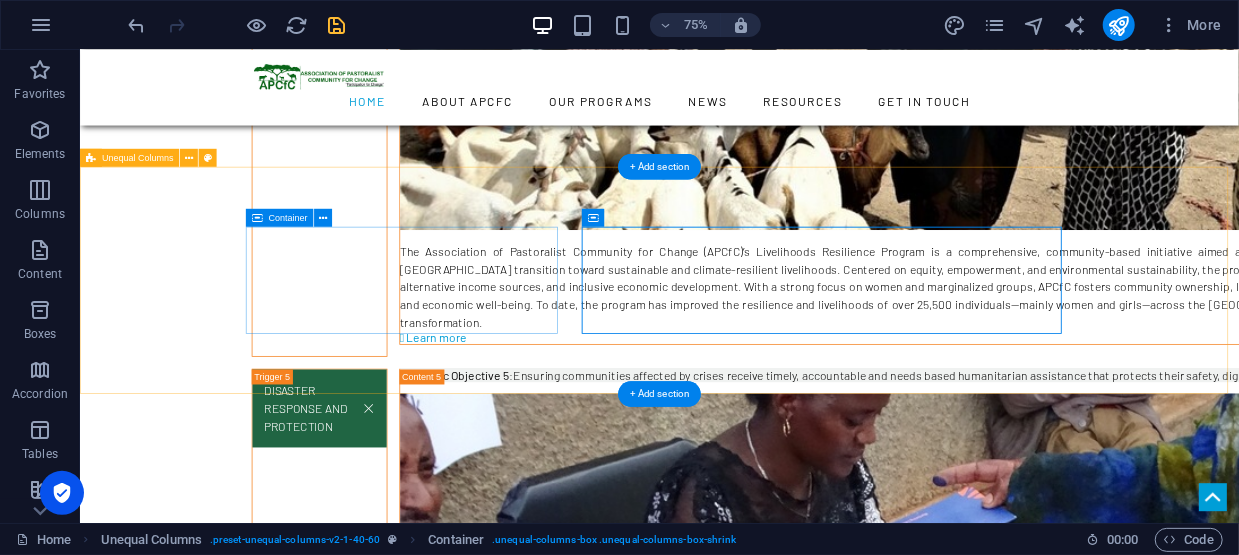 click on "Drop content here or  Add elements  Paste clipboard" at bounding box center [640, 2355] 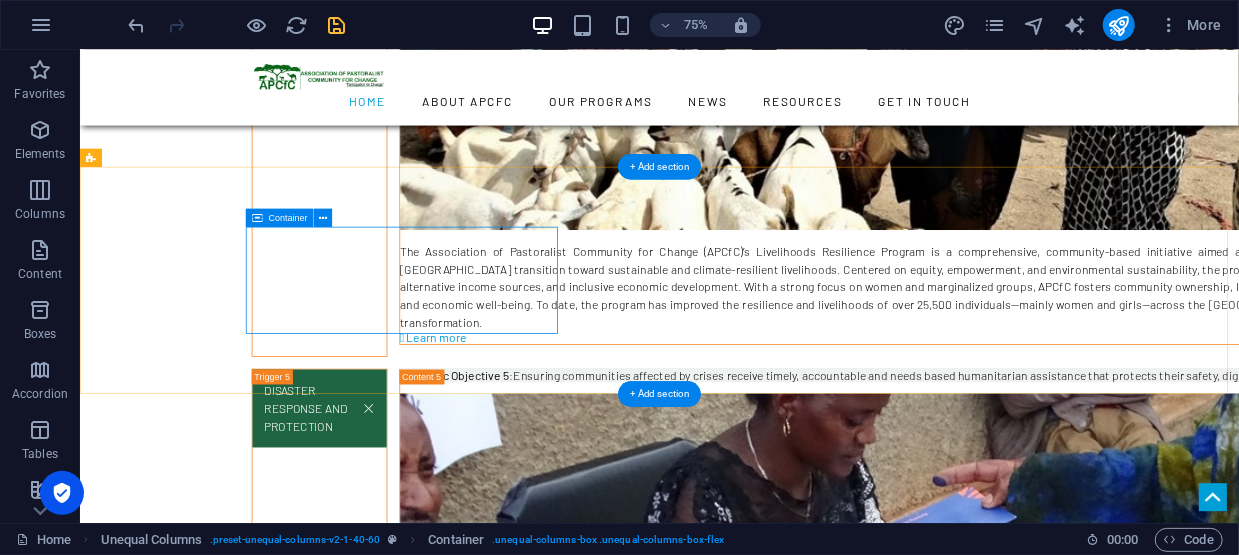 click on "Drop content here or  Add elements  Paste clipboard" at bounding box center [640, 2355] 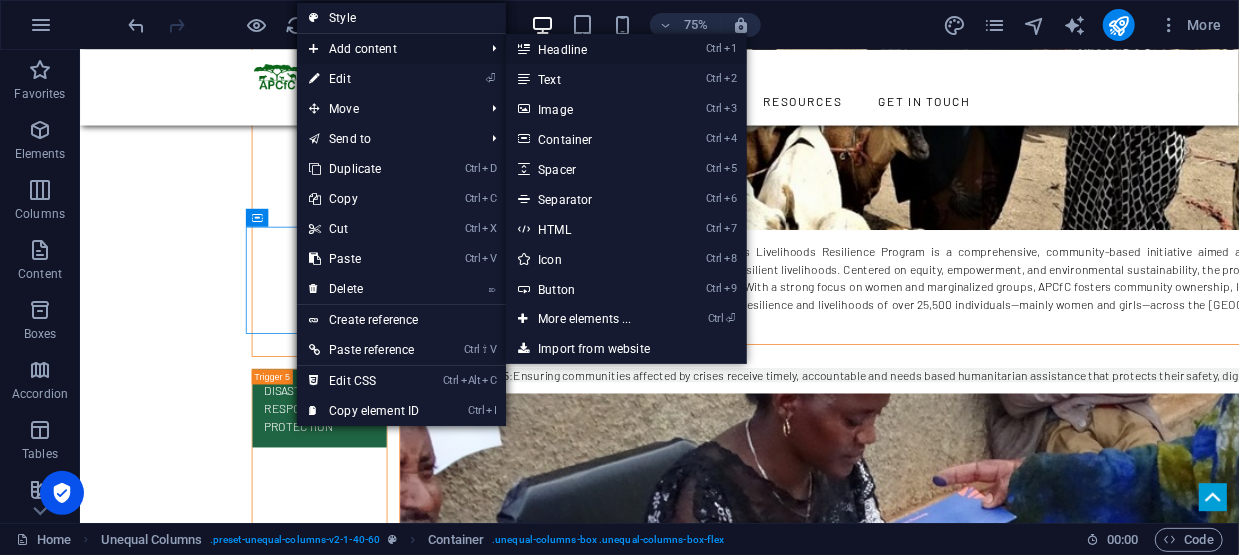click on "Ctrl 1  Headline" at bounding box center (588, 49) 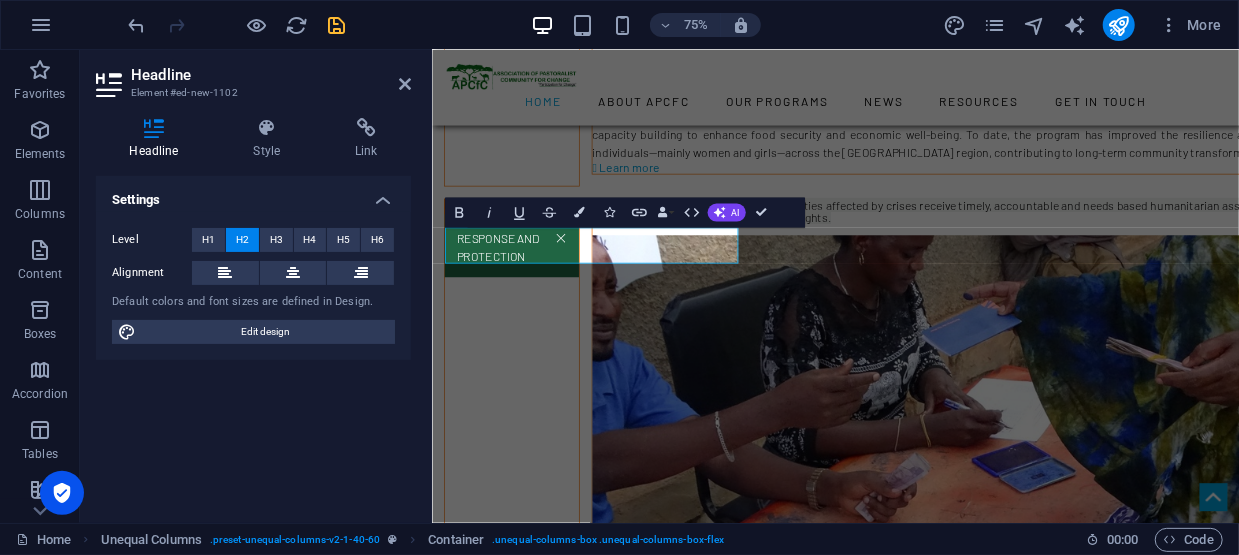 scroll, scrollTop: 5922, scrollLeft: 0, axis: vertical 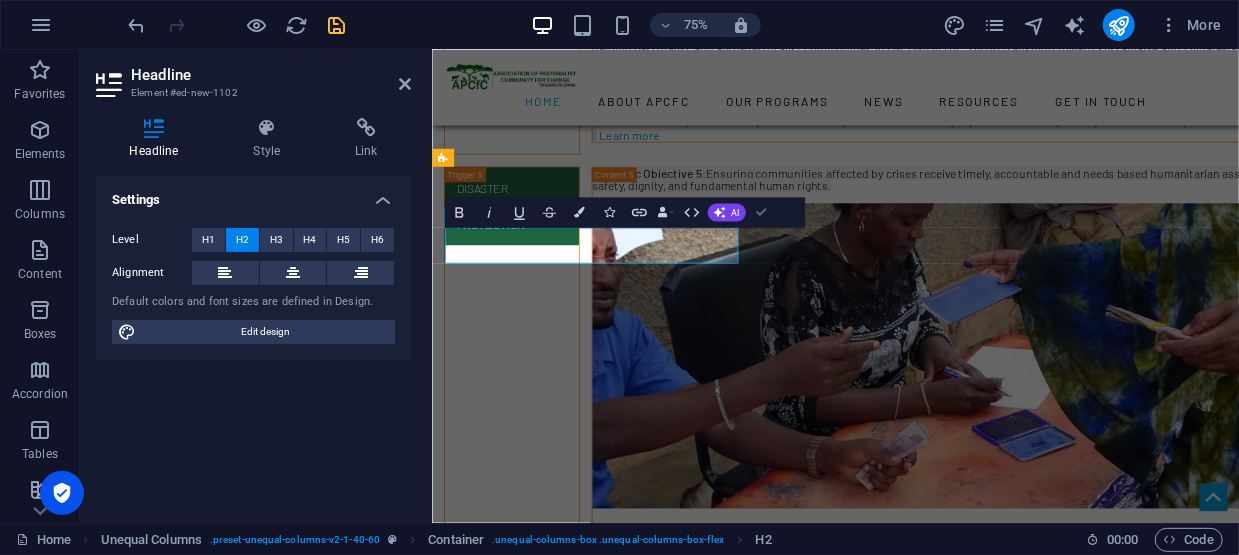 drag, startPoint x: 760, startPoint y: 214, endPoint x: 265, endPoint y: 379, distance: 521.7758 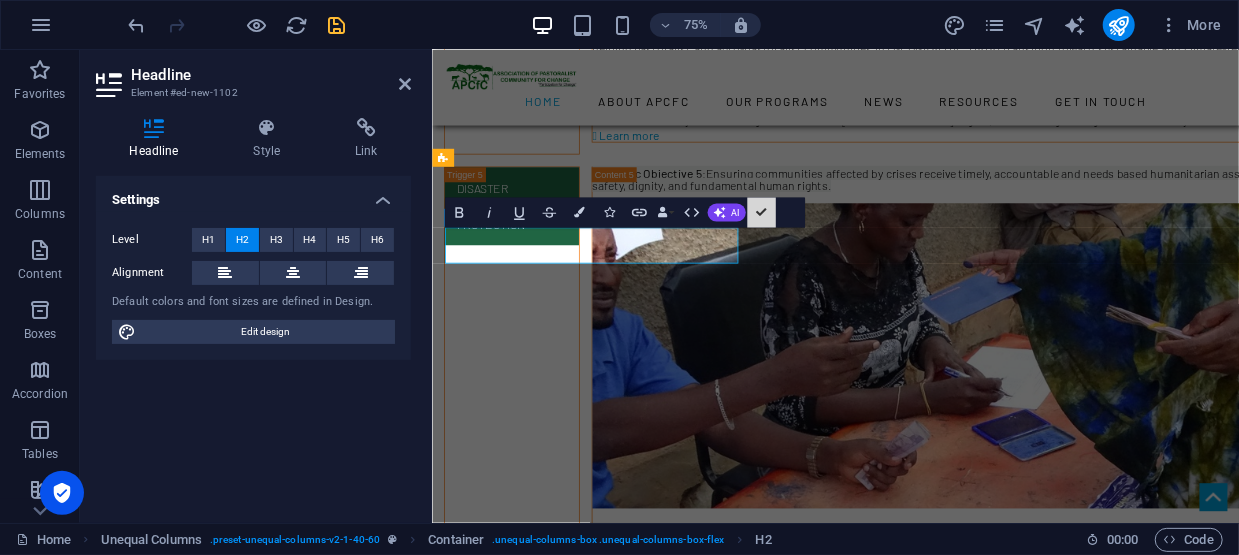 scroll, scrollTop: 5879, scrollLeft: 0, axis: vertical 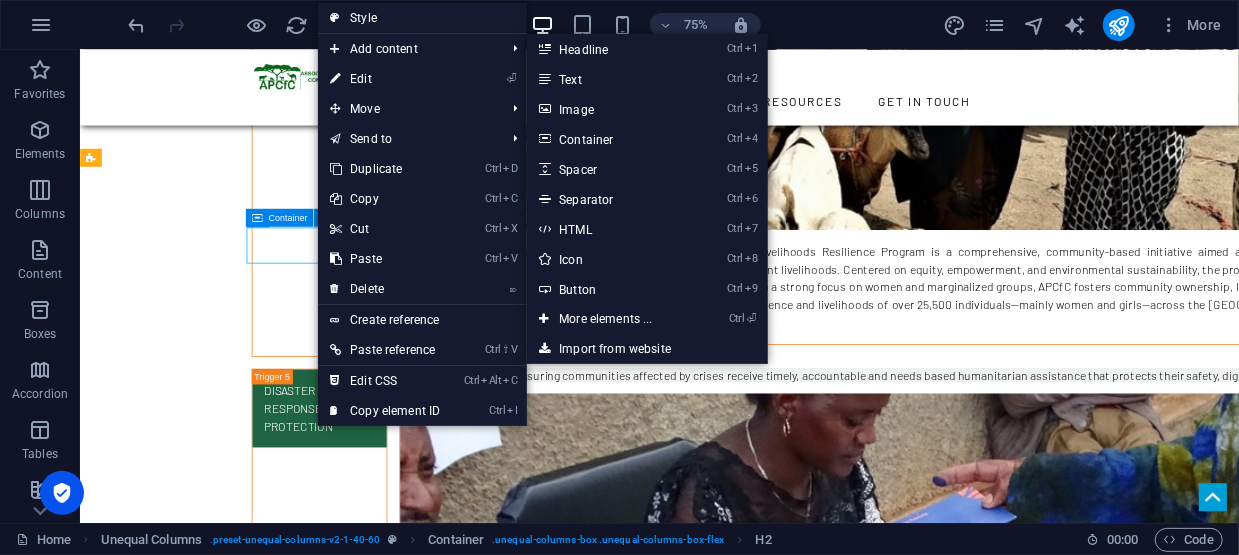 click on "Ctrl 2  Text" at bounding box center [609, 79] 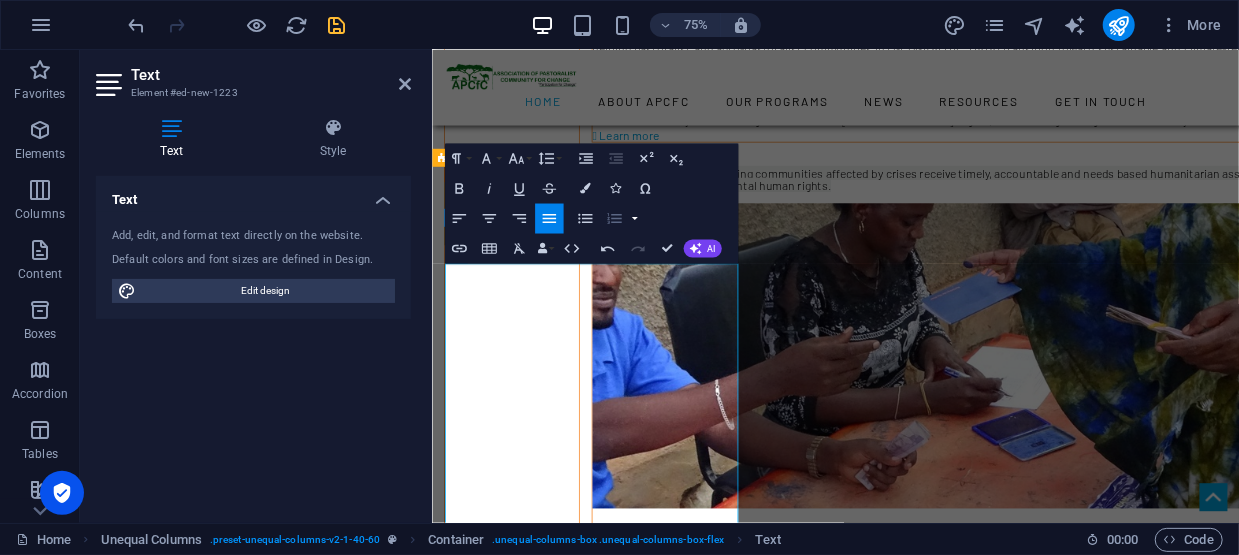 scroll, scrollTop: 13380, scrollLeft: 0, axis: vertical 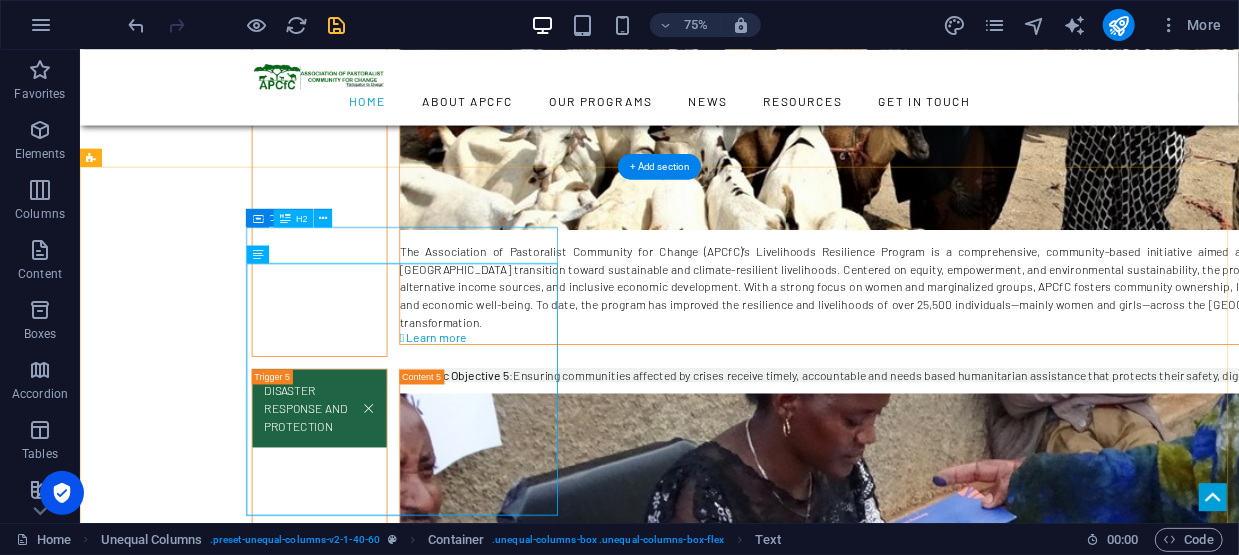 click on "New headline" at bounding box center (640, 2308) 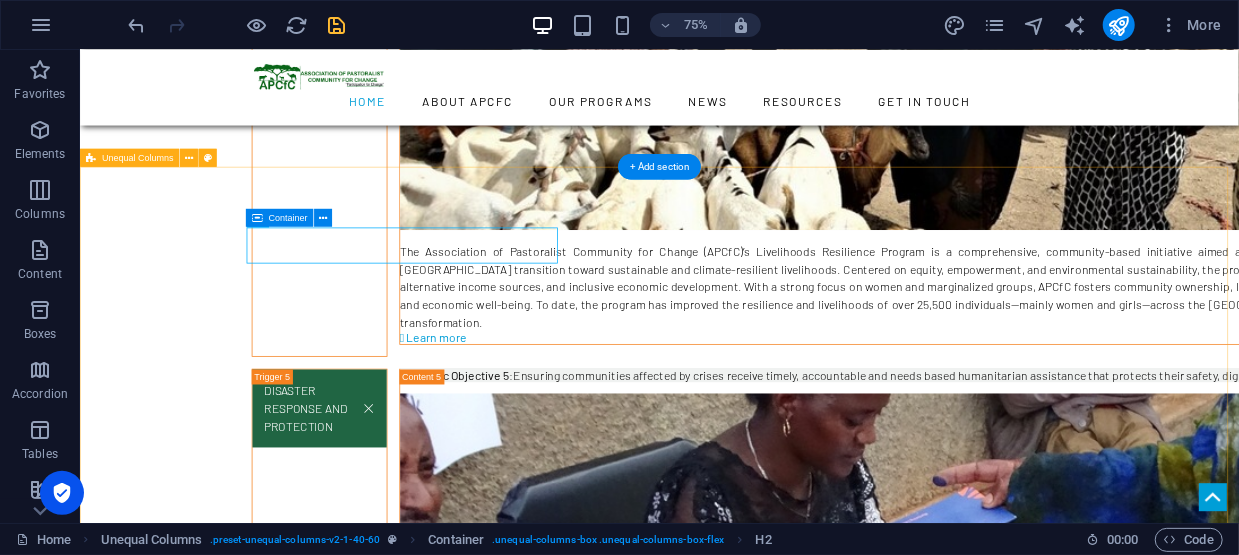 click on "New headline 5.      Our Geographic Coverage and our Target groups  Our primary program intervention covers the vast low-land areas in the Southern, Southeastern, Eastern and Central Eastern areas predominantly inhabited by pastoralists and agro-pastoralists in [GEOGRAPHIC_DATA], [GEOGRAPHIC_DATA], [GEOGRAPHIC_DATA], and [GEOGRAPHIC_DATA] in [GEOGRAPHIC_DATA] region, [GEOGRAPHIC_DATA]. Currently we are implementing donor partners funded projects in [GEOGRAPHIC_DATA], Dire, Moyale and [GEOGRAPHIC_DATA] Districts in the [GEOGRAPHIC_DATA] zone, in [GEOGRAPHIC_DATA] ,[GEOGRAPHIC_DATA].  Pastoralist Men and Women, Pastoralist Youth, Women and Girls, Traditional and Religious Leaders, Internally Displaced Persons (IDPs) and Disaster-Affected Households, GBV survivors, and  Local Government Authorities and decision-makers are our main target groups. Drop content here or  Add elements  Paste clipboard" at bounding box center [852, 2675] 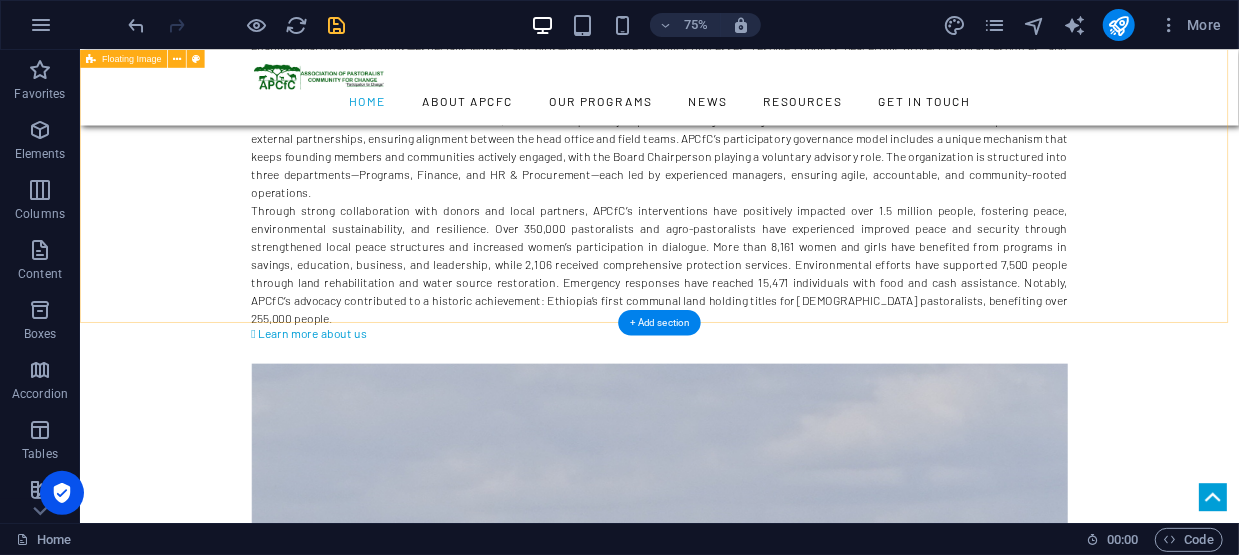 scroll, scrollTop: 1379, scrollLeft: 0, axis: vertical 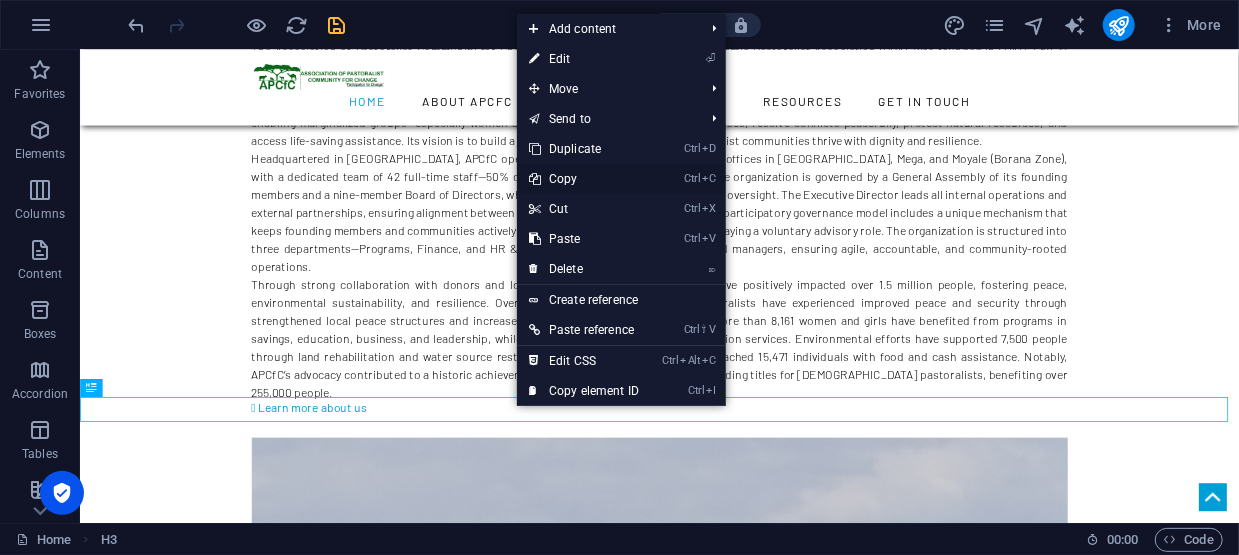 click on "Ctrl C  Copy" at bounding box center (584, 179) 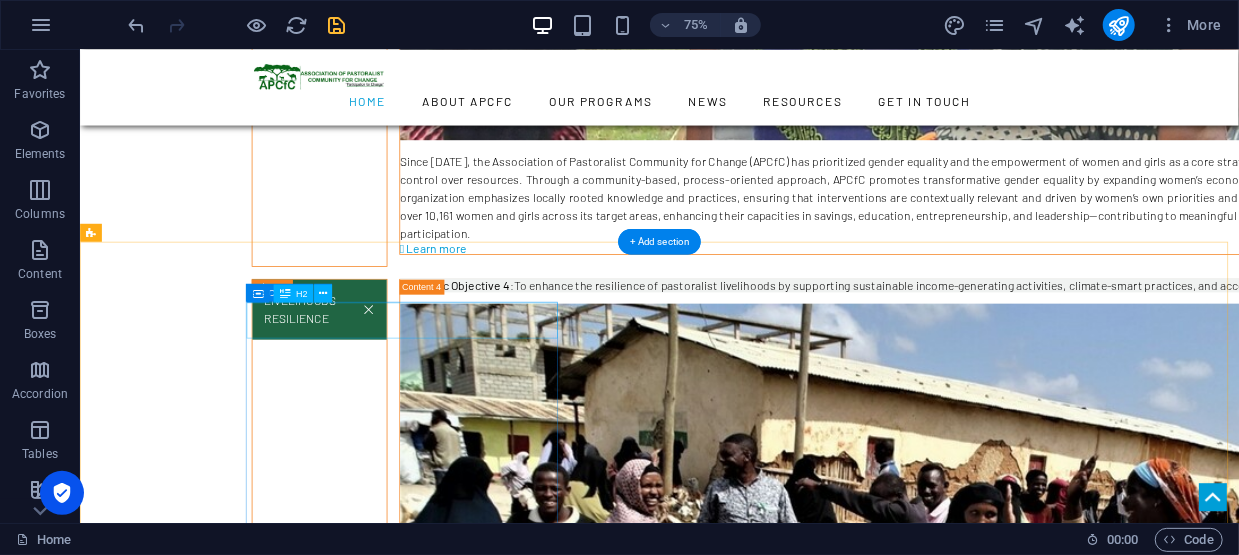 scroll, scrollTop: 5779, scrollLeft: 0, axis: vertical 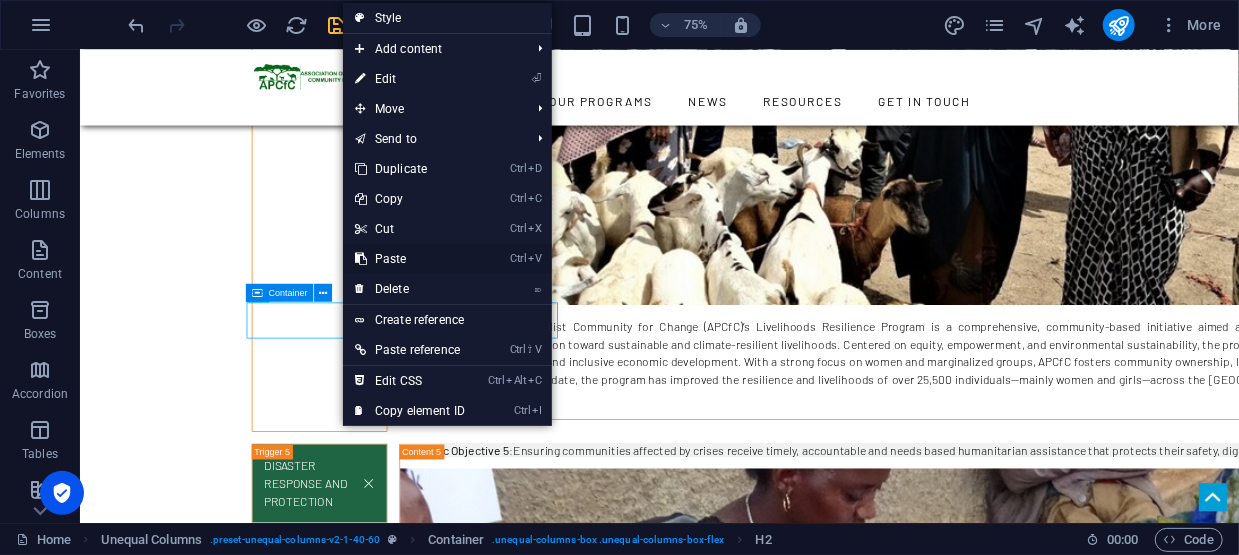 click on "Ctrl V  Paste" at bounding box center [410, 259] 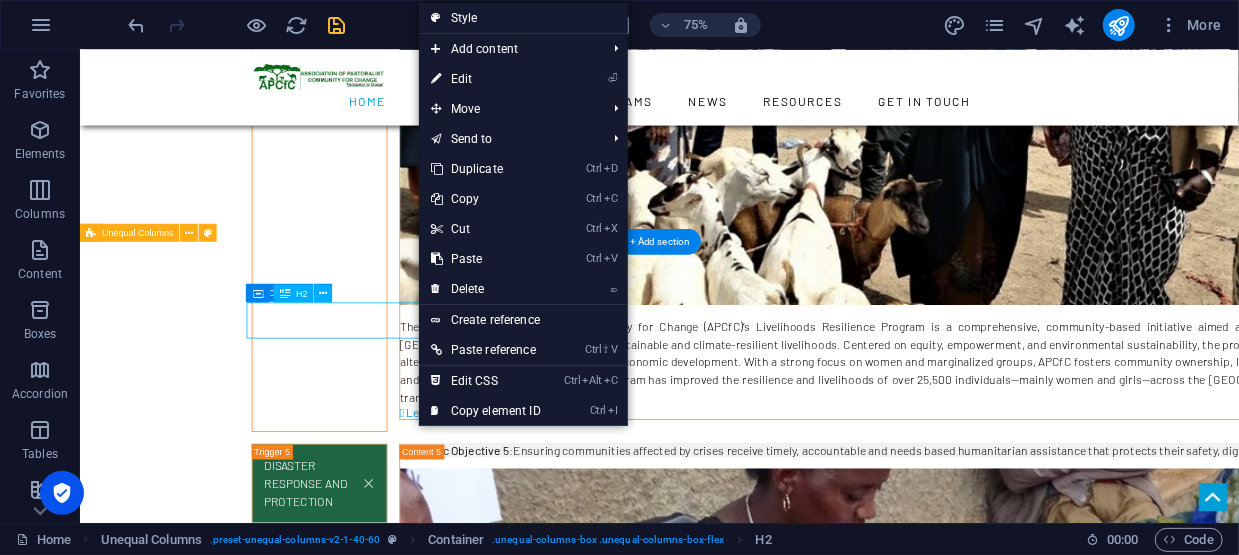 click on "New headline" at bounding box center (640, 2408) 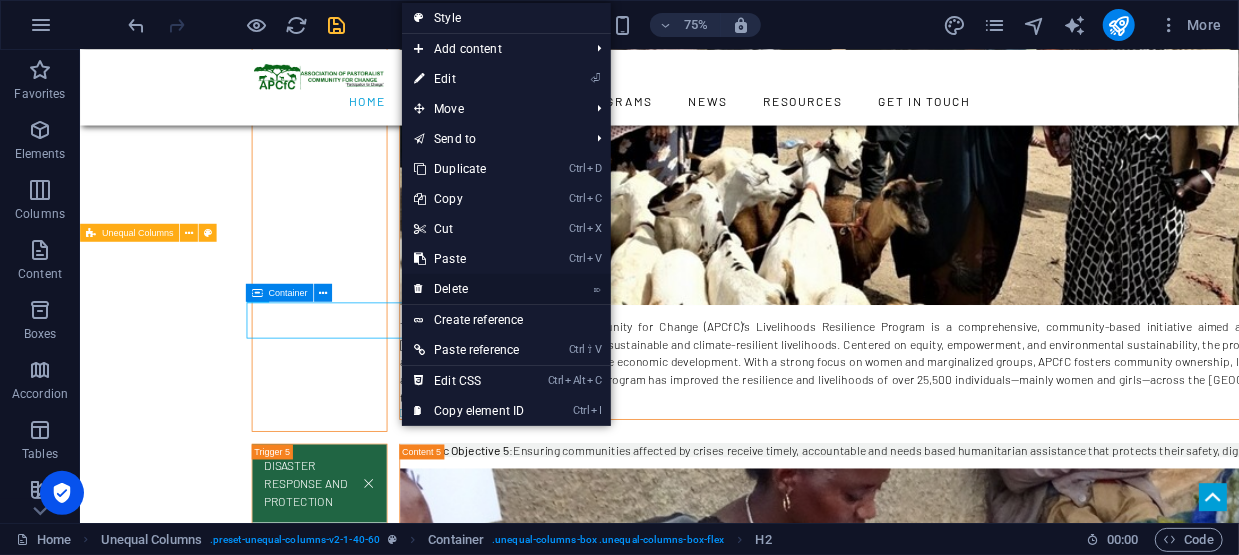 click on "⌦  Delete" at bounding box center (469, 289) 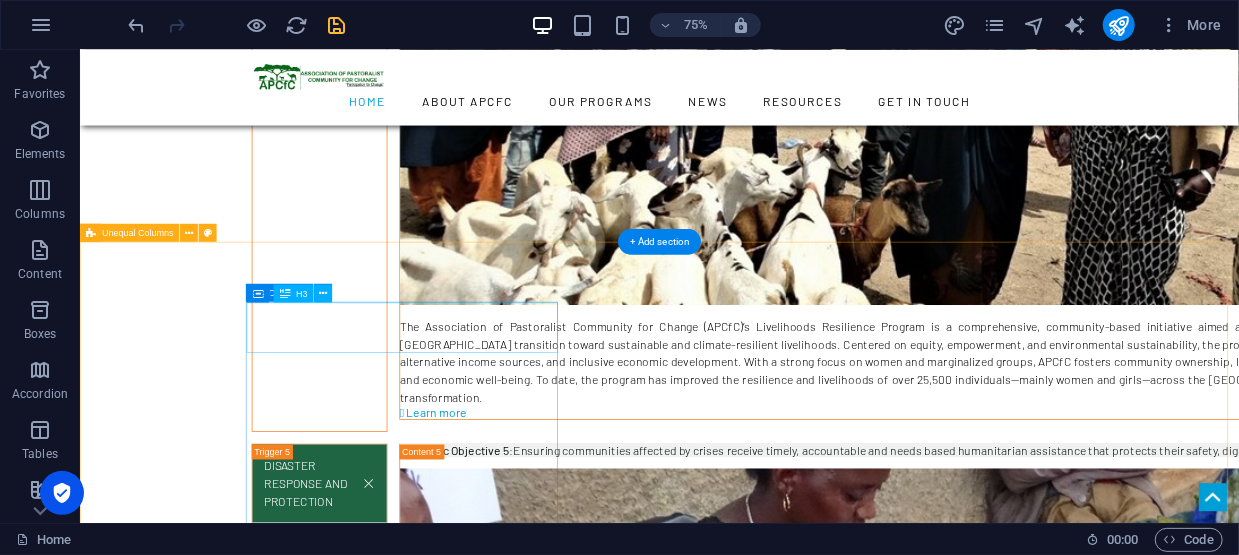 click on "Our strategic objectives & programmes" at bounding box center (640, 2401) 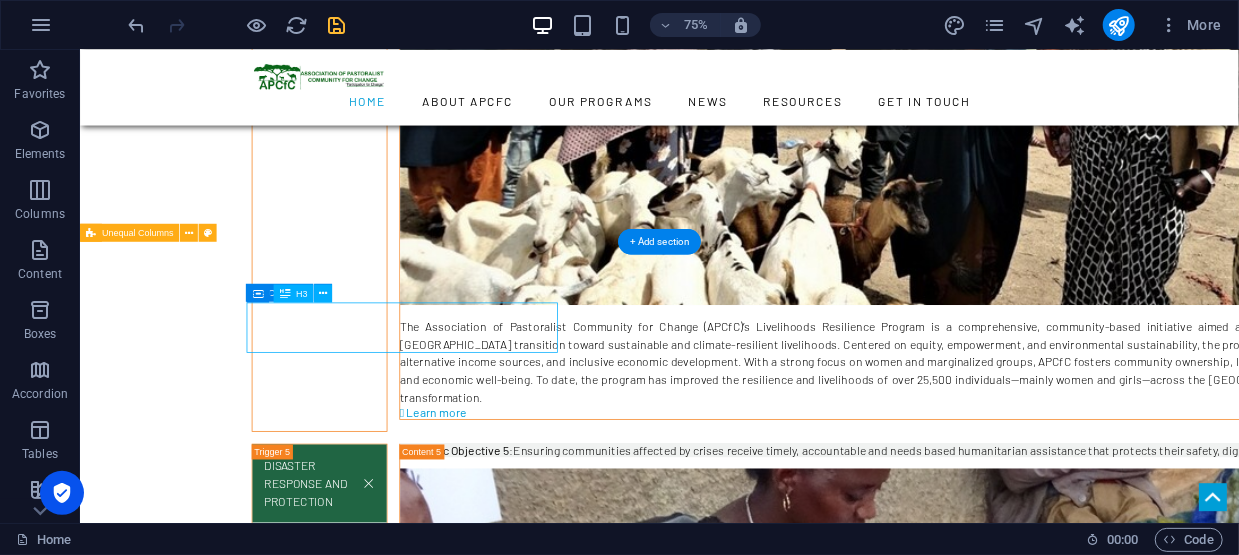 click on "Our strategic objectives & programmes" at bounding box center (640, 2401) 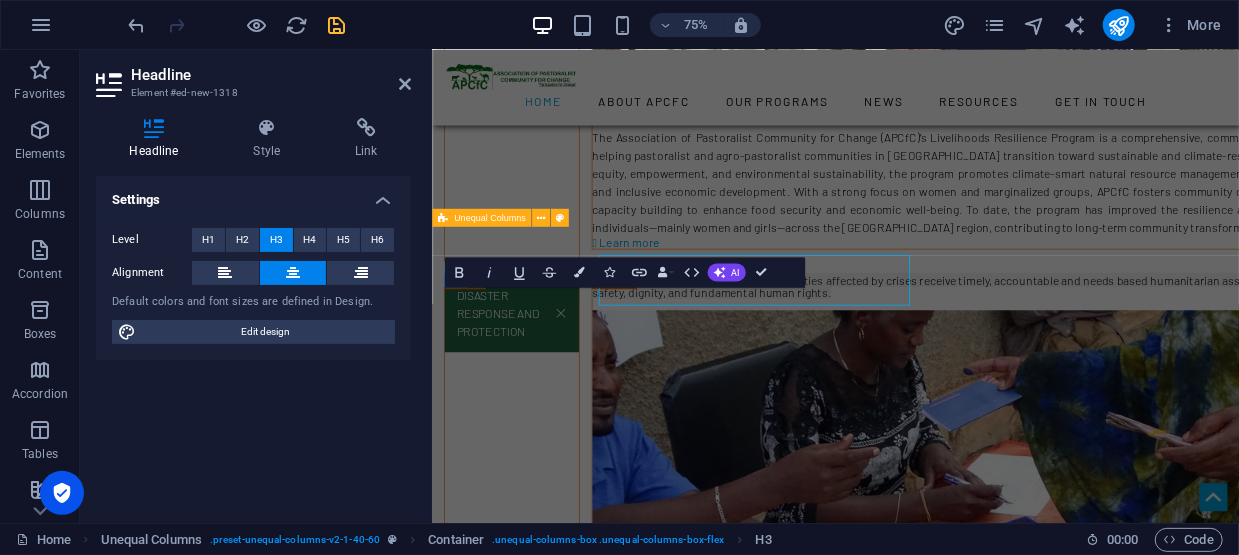 scroll, scrollTop: 5842, scrollLeft: 0, axis: vertical 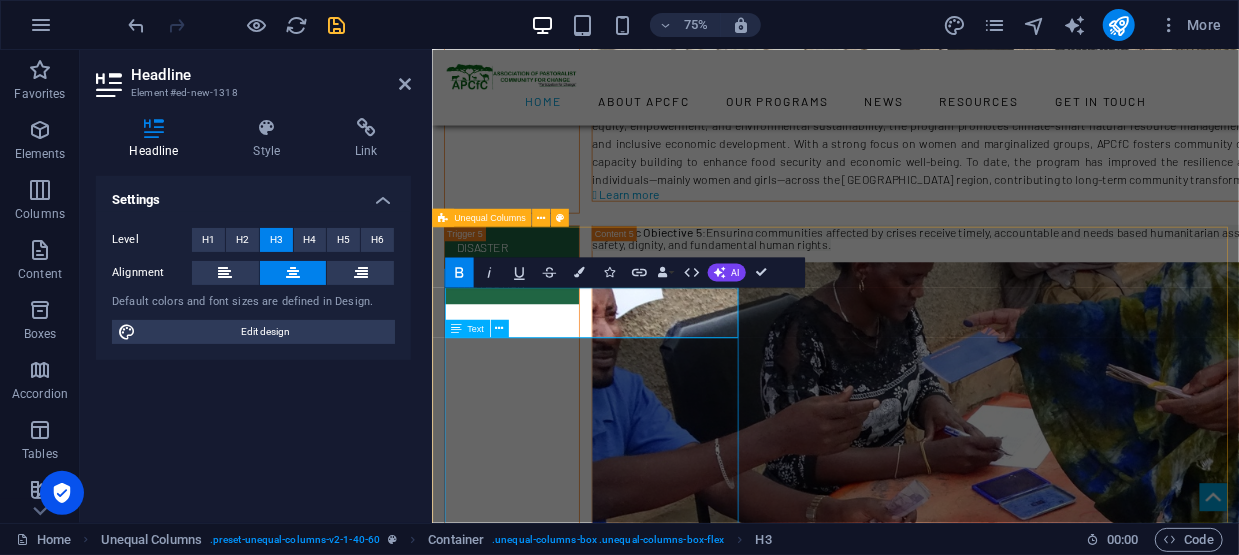 click on "5.      Our Geographic Coverage and our Target groups  Our primary program intervention covers the vast low-land areas in the Southern, Southeastern, Eastern and Central Eastern areas predominantly inhabited by pastoralists and agro-pastoralists in [GEOGRAPHIC_DATA], [GEOGRAPHIC_DATA], [GEOGRAPHIC_DATA], and [GEOGRAPHIC_DATA] in [GEOGRAPHIC_DATA] region, [GEOGRAPHIC_DATA]. Currently we are implementing donor partners funded projects in [GEOGRAPHIC_DATA], Dire, Moyale and [GEOGRAPHIC_DATA] Districts in the [GEOGRAPHIC_DATA] zone, in [GEOGRAPHIC_DATA] ,[GEOGRAPHIC_DATA].  Pastoralist Men and Women, Pastoralist Youth, Women and Girls, Traditional and Religious Leaders, Internally Displaced Persons (IDPs) and Disaster-Affected Households, GBV survivors, and  Local Government Authorities and decision-makers are our main target groups." at bounding box center [969, 1962] 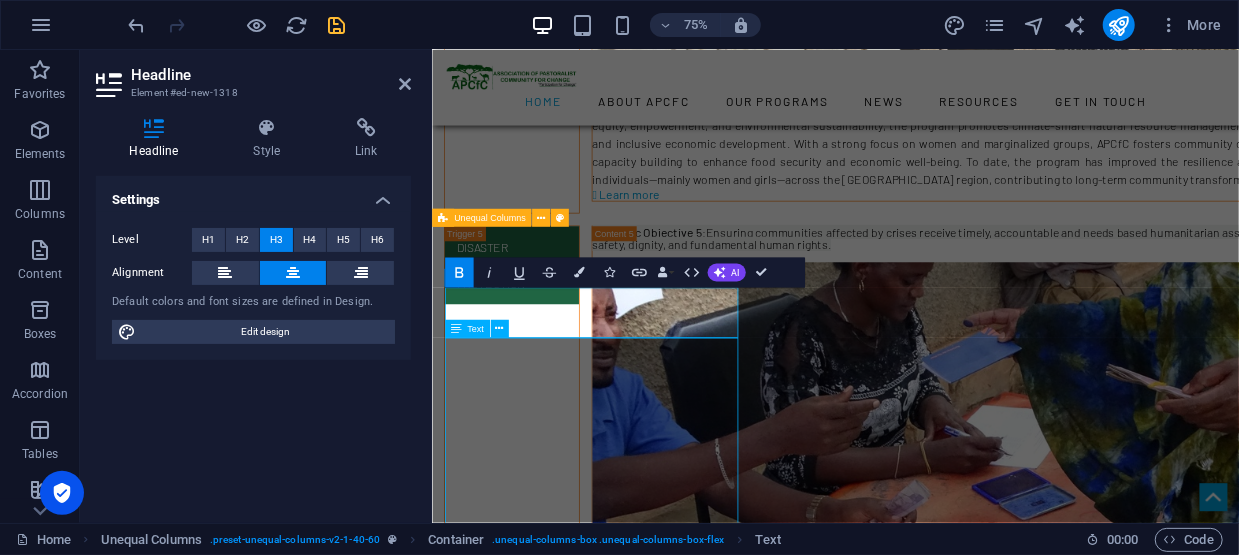 scroll, scrollTop: 5779, scrollLeft: 0, axis: vertical 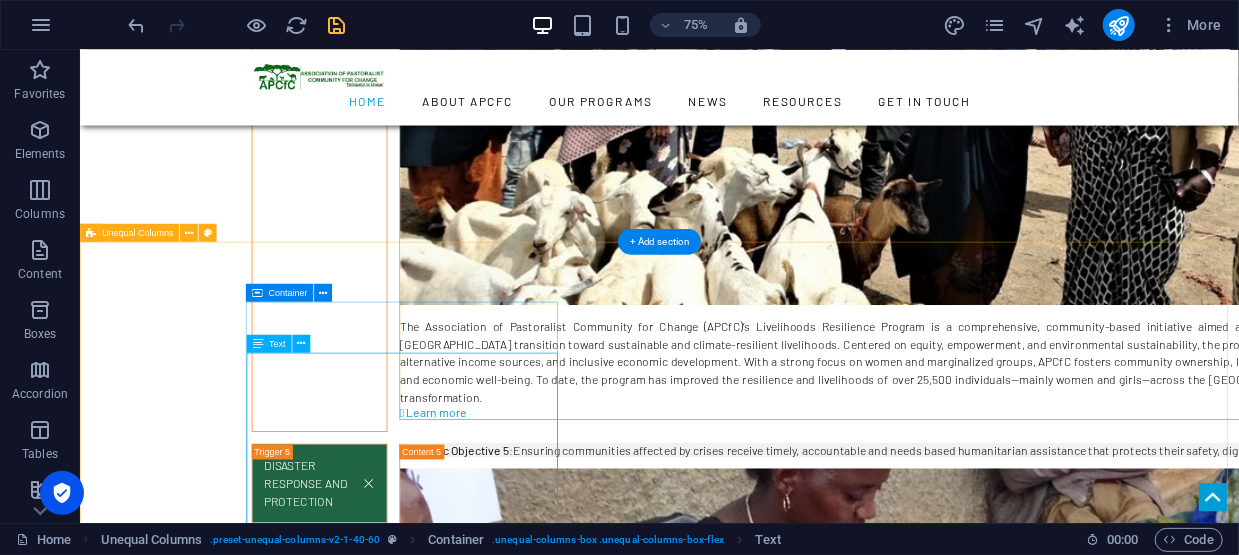 click on "5.      Our Geographic Coverage and our Target groups  Our primary program intervention covers the vast low-land areas in the Southern, Southeastern, Eastern and Central Eastern areas predominantly inhabited by pastoralists and agro-pastoralists in [GEOGRAPHIC_DATA], [GEOGRAPHIC_DATA], [GEOGRAPHIC_DATA], and [GEOGRAPHIC_DATA] in [GEOGRAPHIC_DATA] region, [GEOGRAPHIC_DATA]. Currently we are implementing donor partners funded projects in [GEOGRAPHIC_DATA], Dire, Moyale and [GEOGRAPHIC_DATA] Districts in the [GEOGRAPHIC_DATA] zone, in [GEOGRAPHIC_DATA] ,[GEOGRAPHIC_DATA].  Pastoralist Men and Women, Pastoralist Youth, Women and Girls, Traditional and Religious Leaders, Internally Displaced Persons (IDPs) and Disaster-Affected Households, GBV survivors, and  Local Government Authorities and decision-makers are our main target groups." at bounding box center (640, 2514) 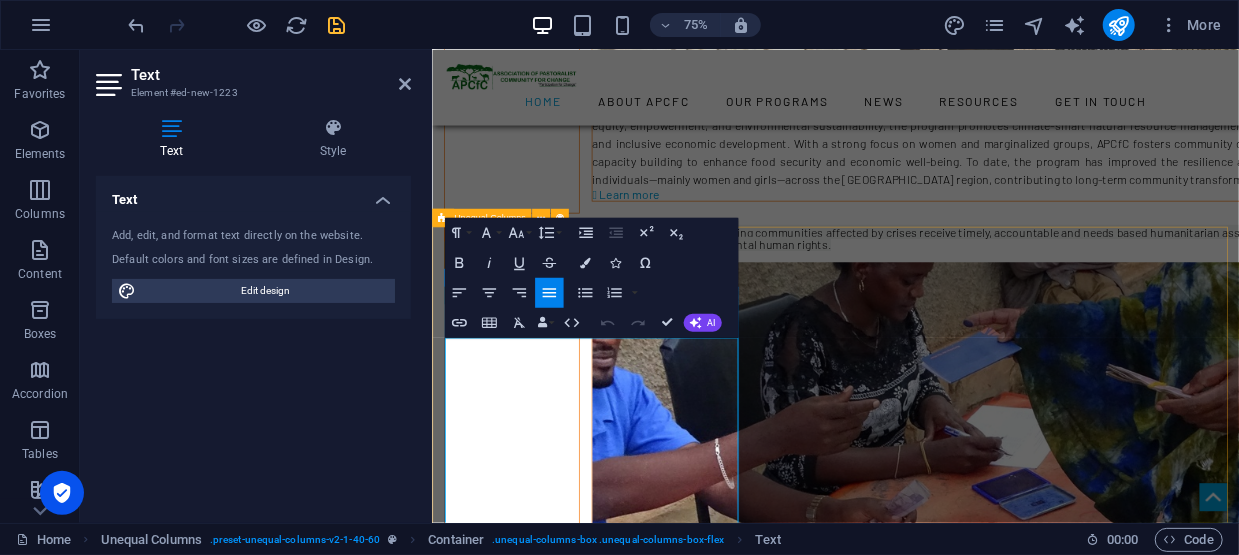 click on "5.      Our Geographic Coverage and our Target groups" at bounding box center (969, 1878) 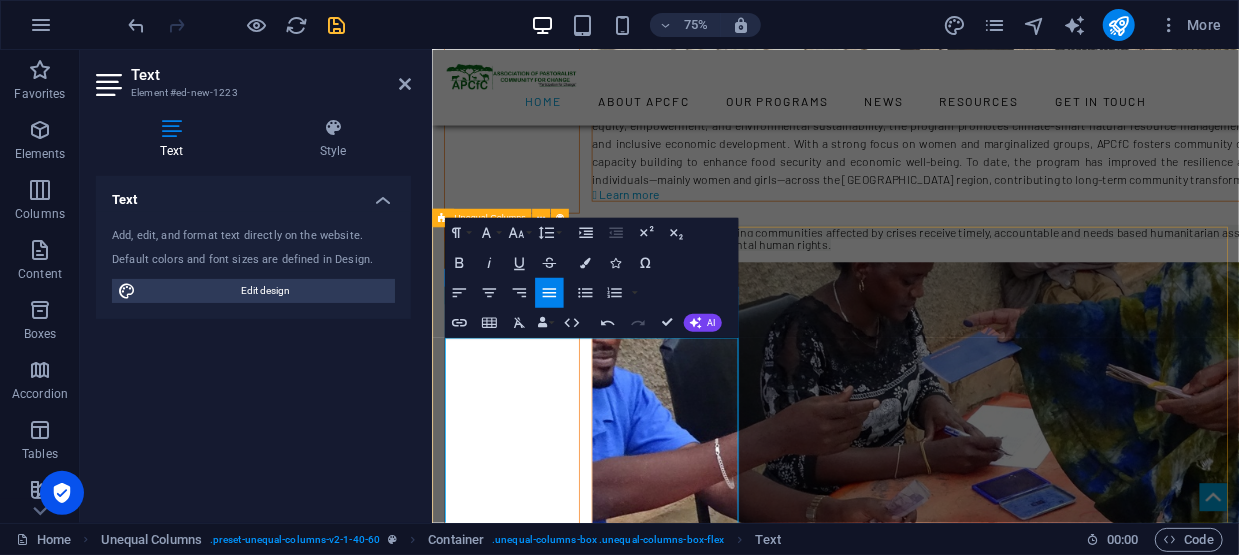 click on "Our Geographic Coverage and our Target groups" at bounding box center (969, 1878) 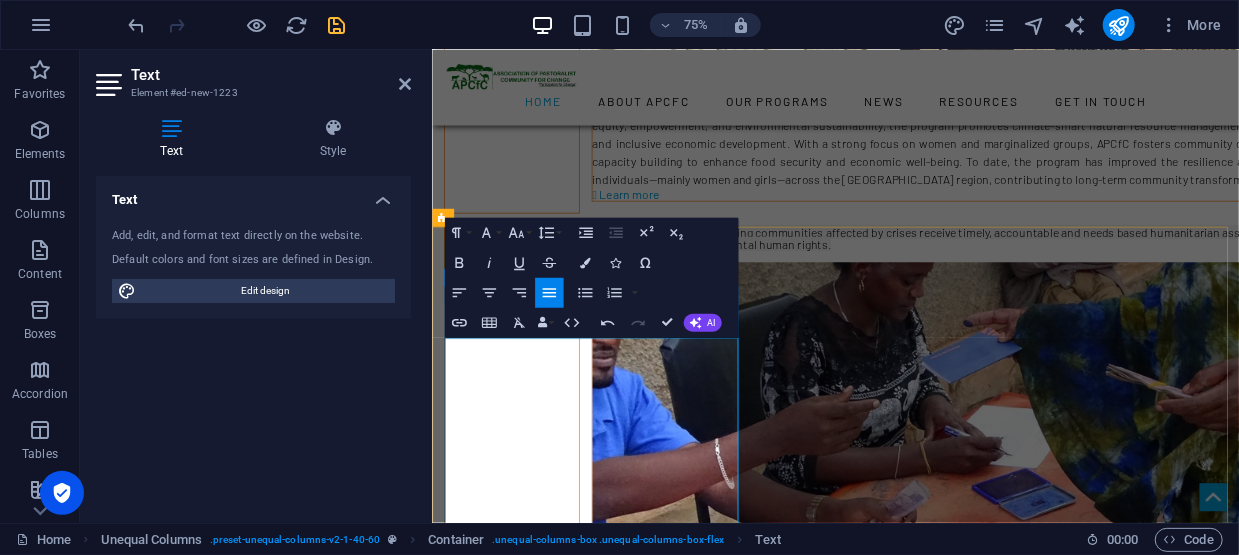 drag, startPoint x: 562, startPoint y: 440, endPoint x: 625, endPoint y: 435, distance: 63.1981 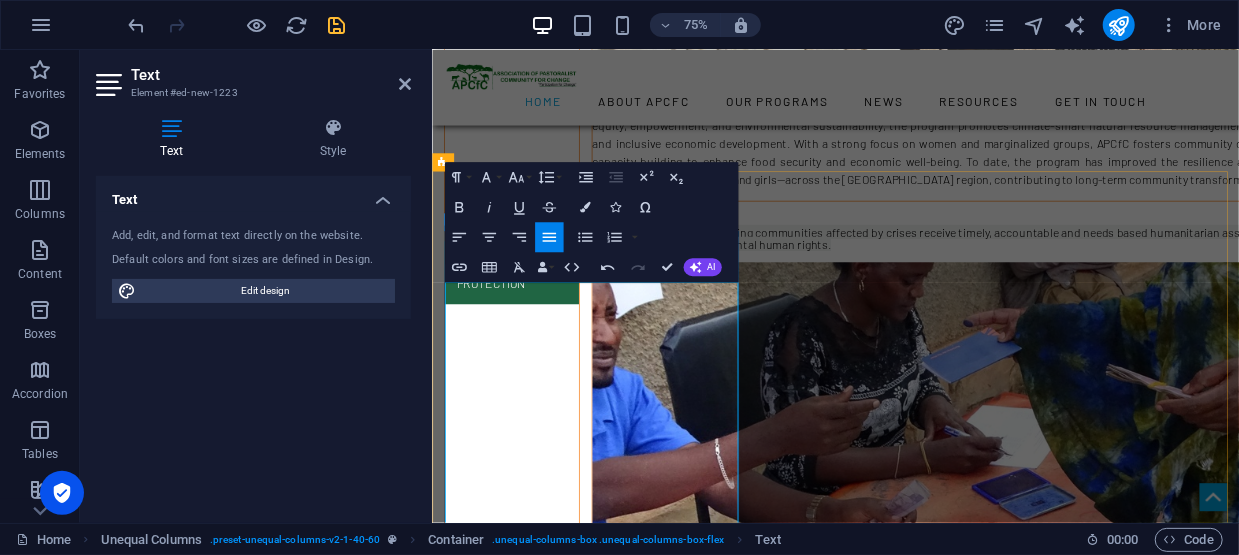 scroll, scrollTop: 5942, scrollLeft: 0, axis: vertical 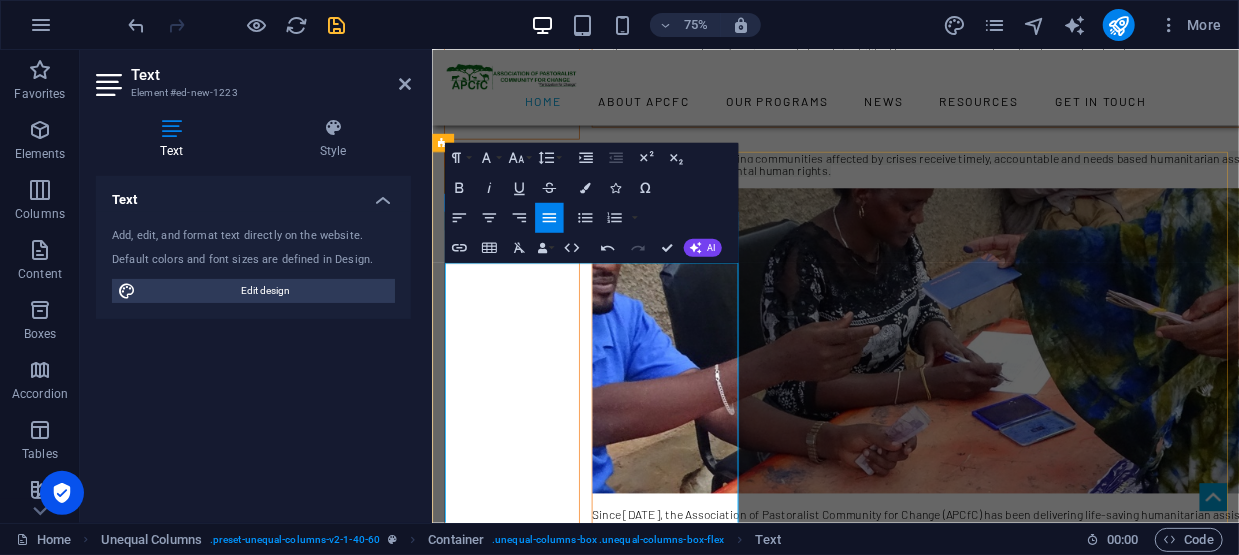 click on "Our primary program intervention covers the vast low-land areas in the Southern, Southeastern, Eastern and Central Eastern areas predominantly inhabited by pastoralists and agro-pastoralists in [GEOGRAPHIC_DATA], [GEOGRAPHIC_DATA], [GEOGRAPHIC_DATA], [GEOGRAPHIC_DATA], and [GEOGRAPHIC_DATA] areas in [GEOGRAPHIC_DATA] region in  [GEOGRAPHIC_DATA]. Currently we are implementing donor partners funded projects in [GEOGRAPHIC_DATA], Dire, Moyale and [GEOGRAPHIC_DATA] Districts in the [GEOGRAPHIC_DATA] zone, in [GEOGRAPHIC_DATA] ,[GEOGRAPHIC_DATA]." at bounding box center (969, 1850) 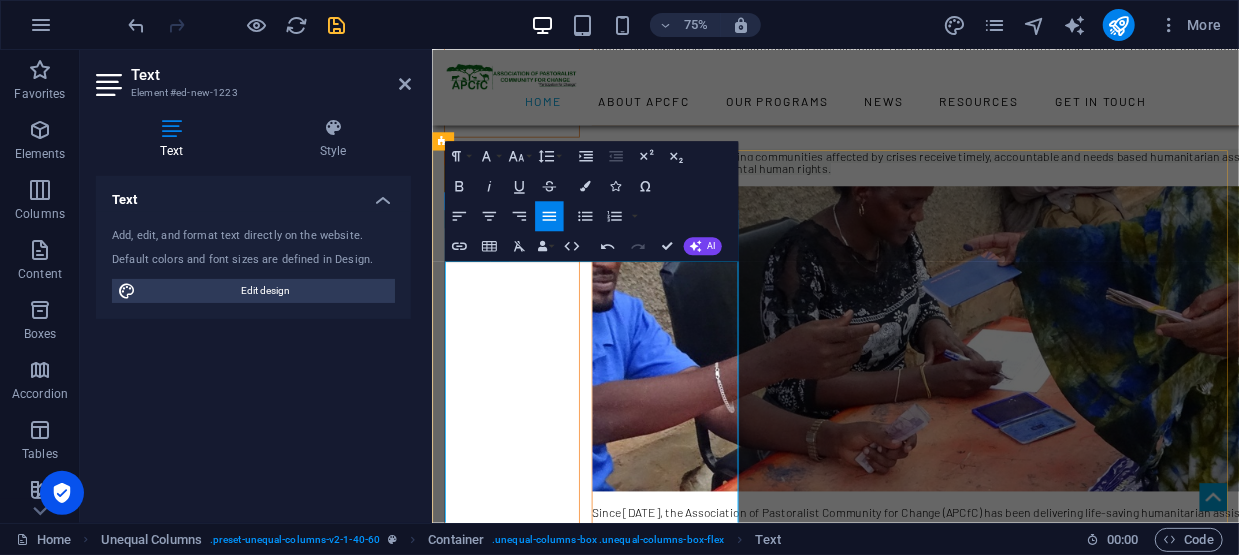 scroll, scrollTop: 5968, scrollLeft: 0, axis: vertical 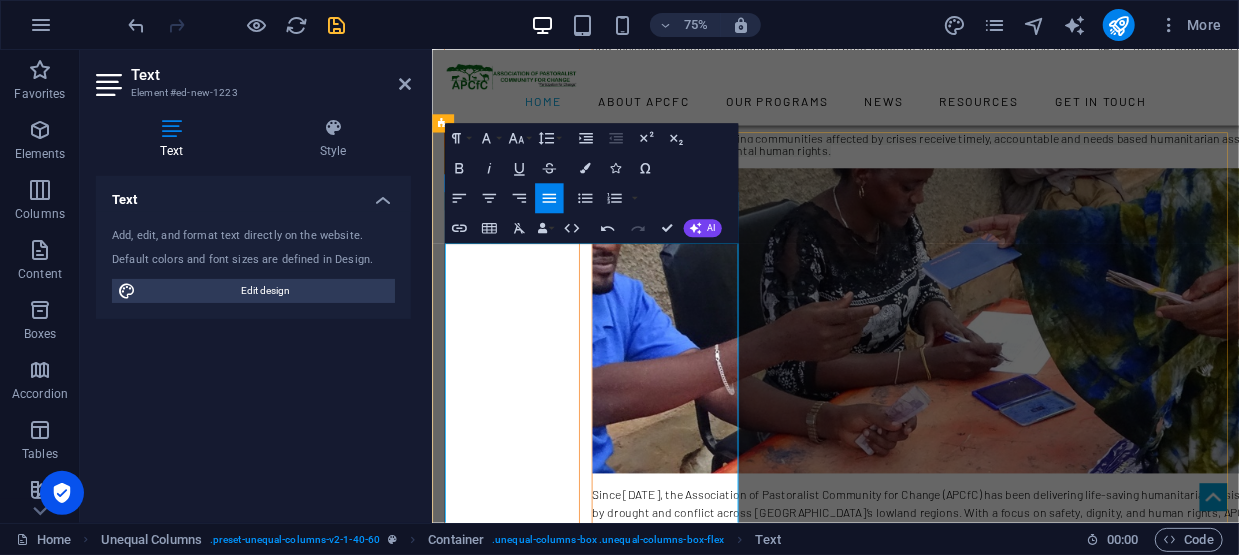 click on "Our primary program intervention covers the vast low-land areas in the Southern, Southeastern, Eastern and Central Eastern areas predominantly inhabited by pastoralists and agro-pastoralists in [GEOGRAPHIC_DATA], [GEOGRAPHIC_DATA], [GEOGRAPHIC_DATA], [GEOGRAPHIC_DATA], and [GEOGRAPHIC_DATA] areas in [GEOGRAPHIC_DATA] region in [GEOGRAPHIC_DATA]." at bounding box center (969, 1800) 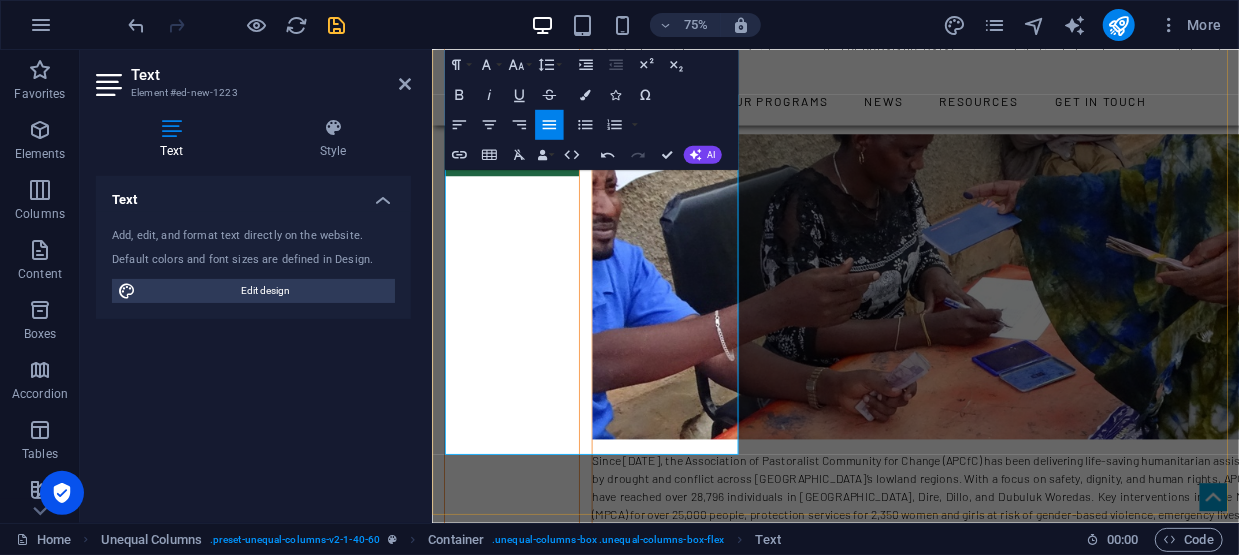 scroll, scrollTop: 6168, scrollLeft: 0, axis: vertical 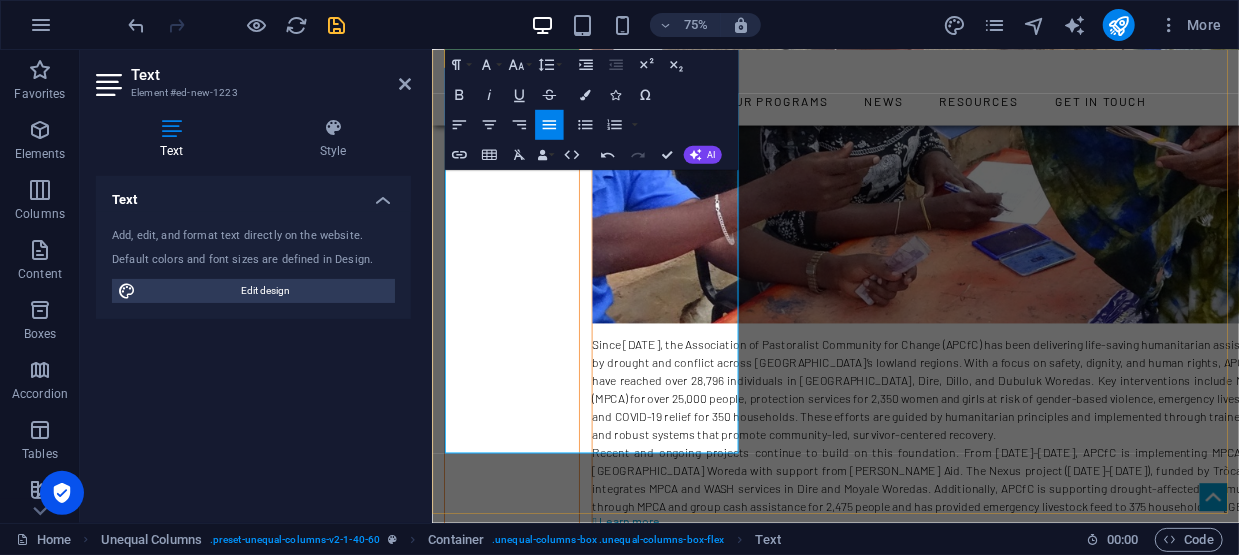 drag, startPoint x: 519, startPoint y: 456, endPoint x: 543, endPoint y: 465, distance: 25.632011 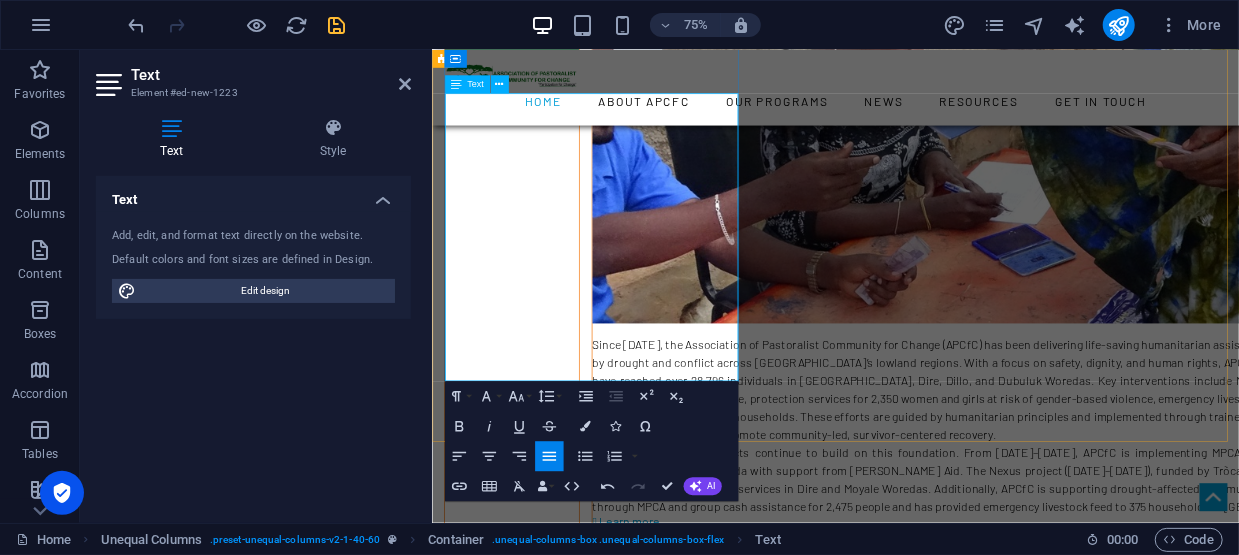 click at bounding box center (969, 1744) 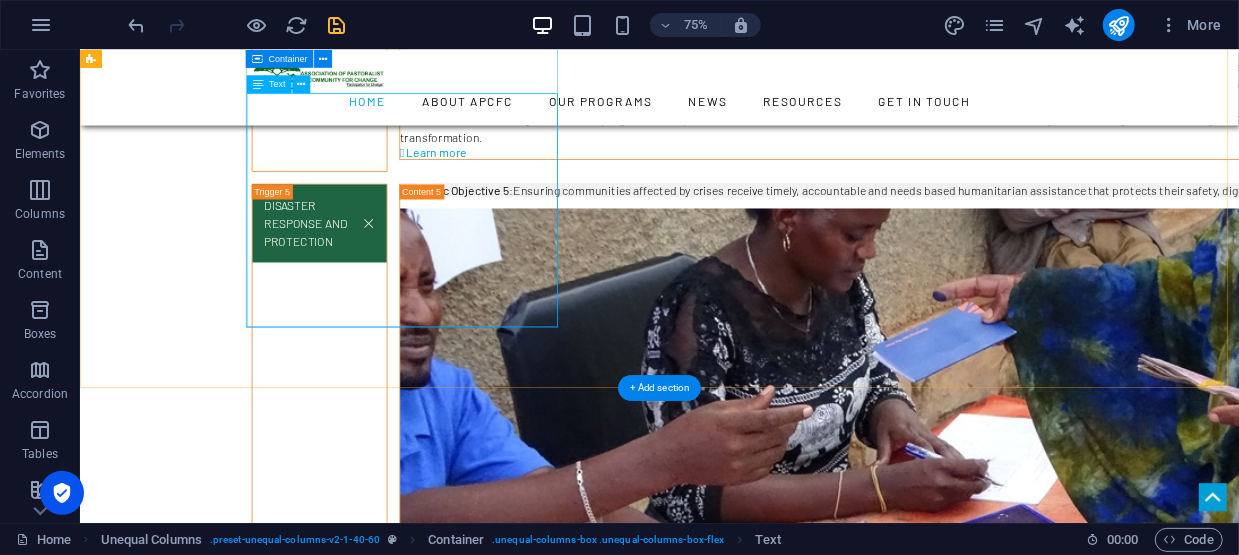 scroll, scrollTop: 5925, scrollLeft: 0, axis: vertical 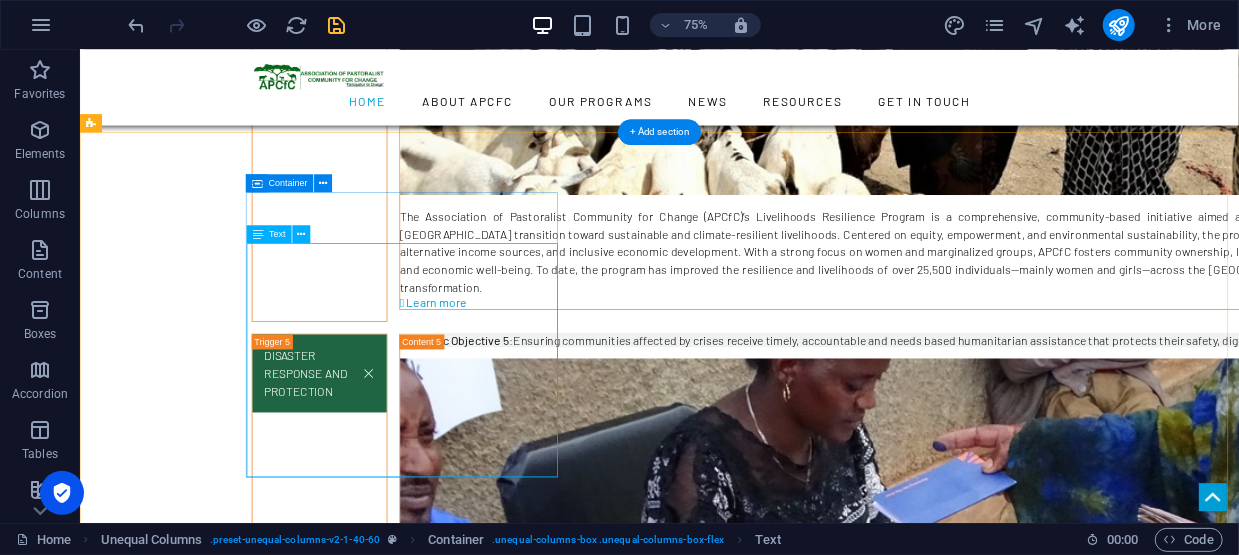 click on "Our Geographic  target areas and our Target groups  Our primary program intervention covers the vast low-land areas in the Southern, Southeastern, Eastern and Central Eastern areas predominantly inhabited by pastoralists and agro-pastoralists in [GEOGRAPHIC_DATA], [GEOGRAPHIC_DATA], [GEOGRAPHIC_DATA], [GEOGRAPHIC_DATA], and [GEOGRAPHIC_DATA] areas in [GEOGRAPHIC_DATA] region in [GEOGRAPHIC_DATA]. Currently we are implmenting projects in [GEOGRAPHIC_DATA] and [GEOGRAPHIC_DATA] thorugh our field offices located in [GEOGRAPHIC_DATA], [GEOGRAPHIC_DATA], [GEOGRAPHIC_DATA] and [GEOGRAPHIC_DATA].  Pastoralist and agro-pastoralist Men, Women and girls and Youth are our primary target groups. We very closely collaborate and work with customary institutions, community groups and local state and non-state partners." at bounding box center [640, 2368] 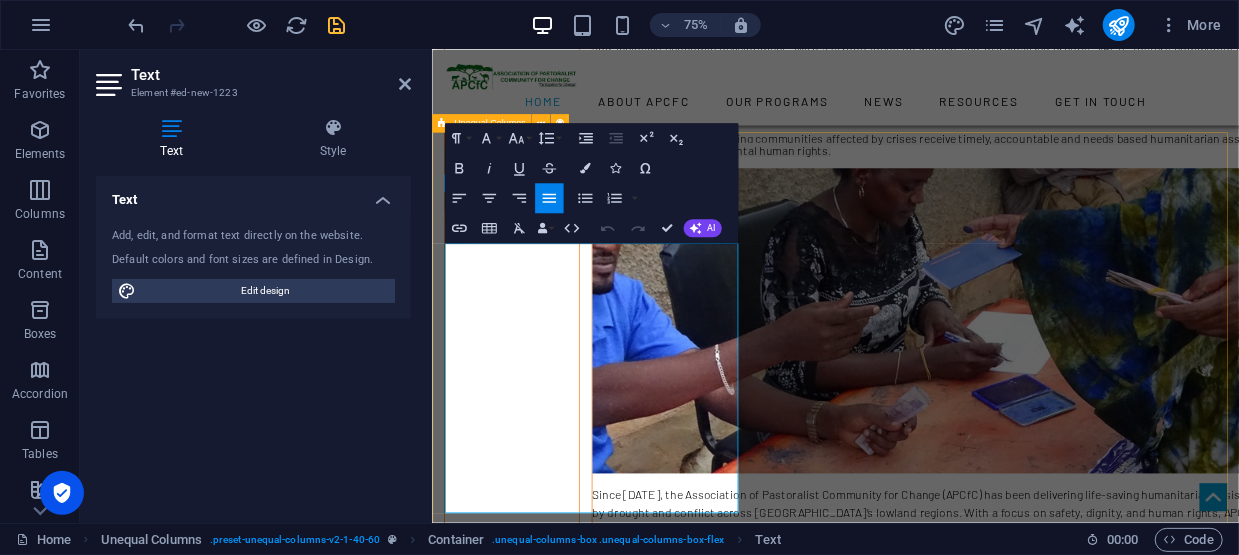 drag, startPoint x: 795, startPoint y: 321, endPoint x: 532, endPoint y: 349, distance: 264.4863 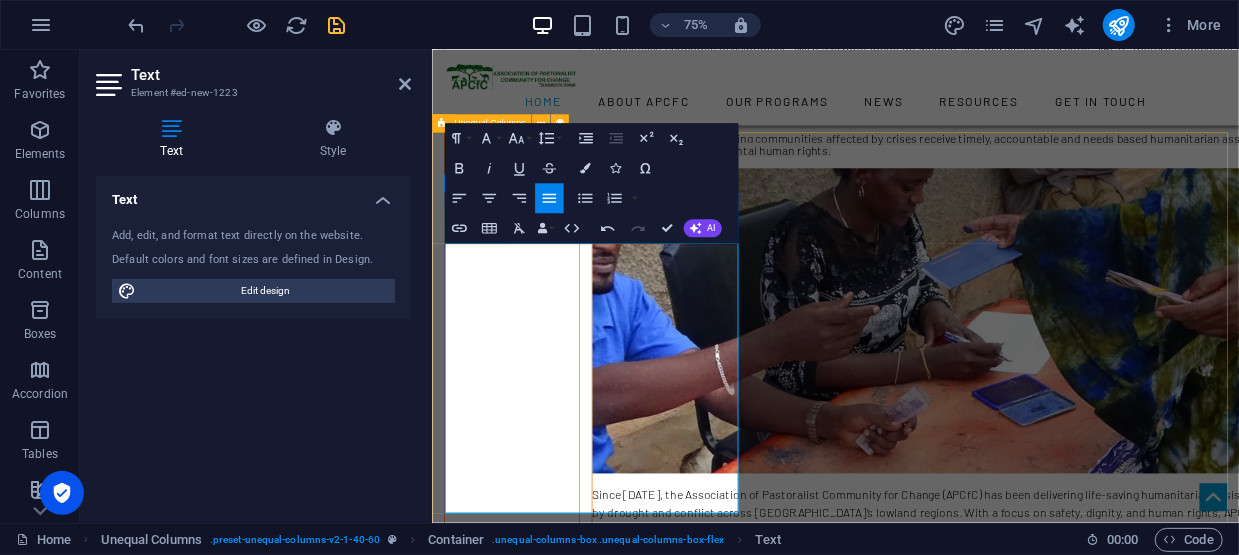 click on "Our primary program intervention covers the vast low-land areas in the Southern, Southeastern, Eastern and Central Eastern areas predominantly inhabited by pastoralists and agro-pastoralists in [GEOGRAPHIC_DATA], [GEOGRAPHIC_DATA], [GEOGRAPHIC_DATA], [GEOGRAPHIC_DATA], and [GEOGRAPHIC_DATA] areas in [GEOGRAPHIC_DATA] region in [GEOGRAPHIC_DATA]." at bounding box center (969, 1800) 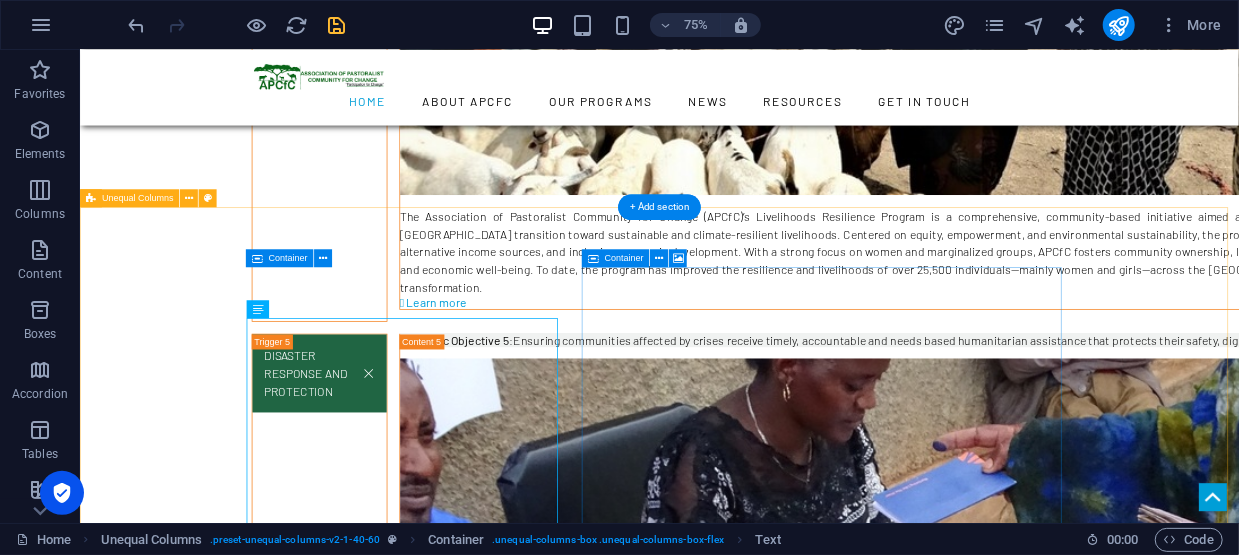 scroll, scrollTop: 5825, scrollLeft: 0, axis: vertical 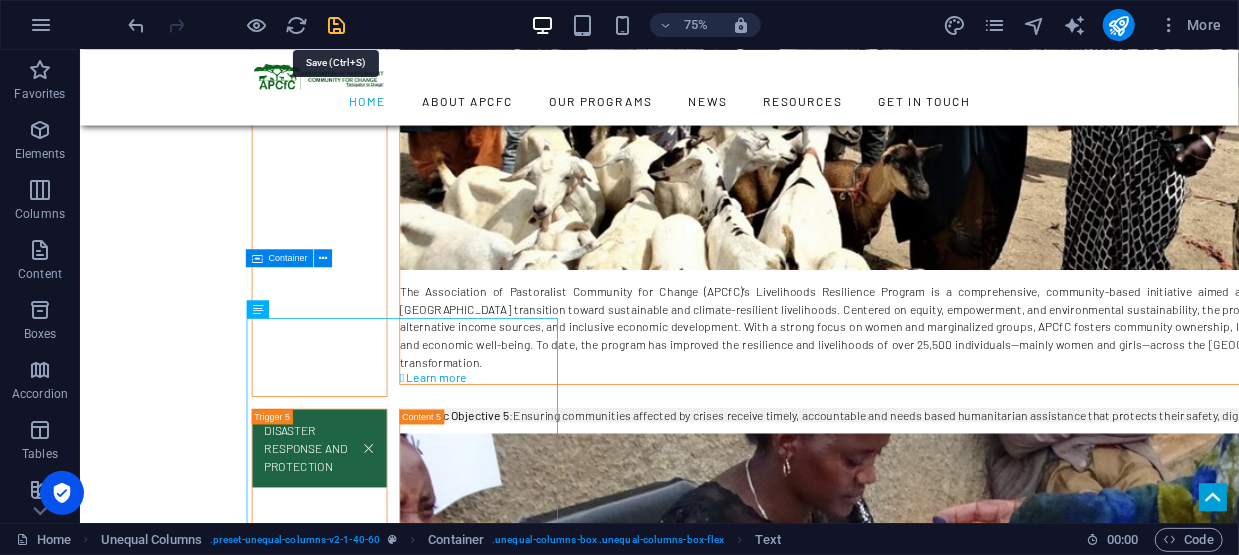 click at bounding box center (337, 25) 